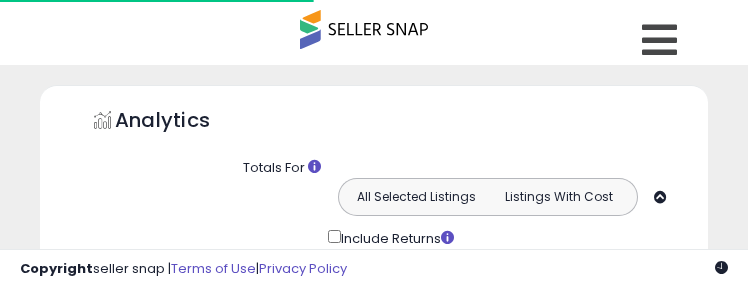 scroll, scrollTop: 0, scrollLeft: 0, axis: both 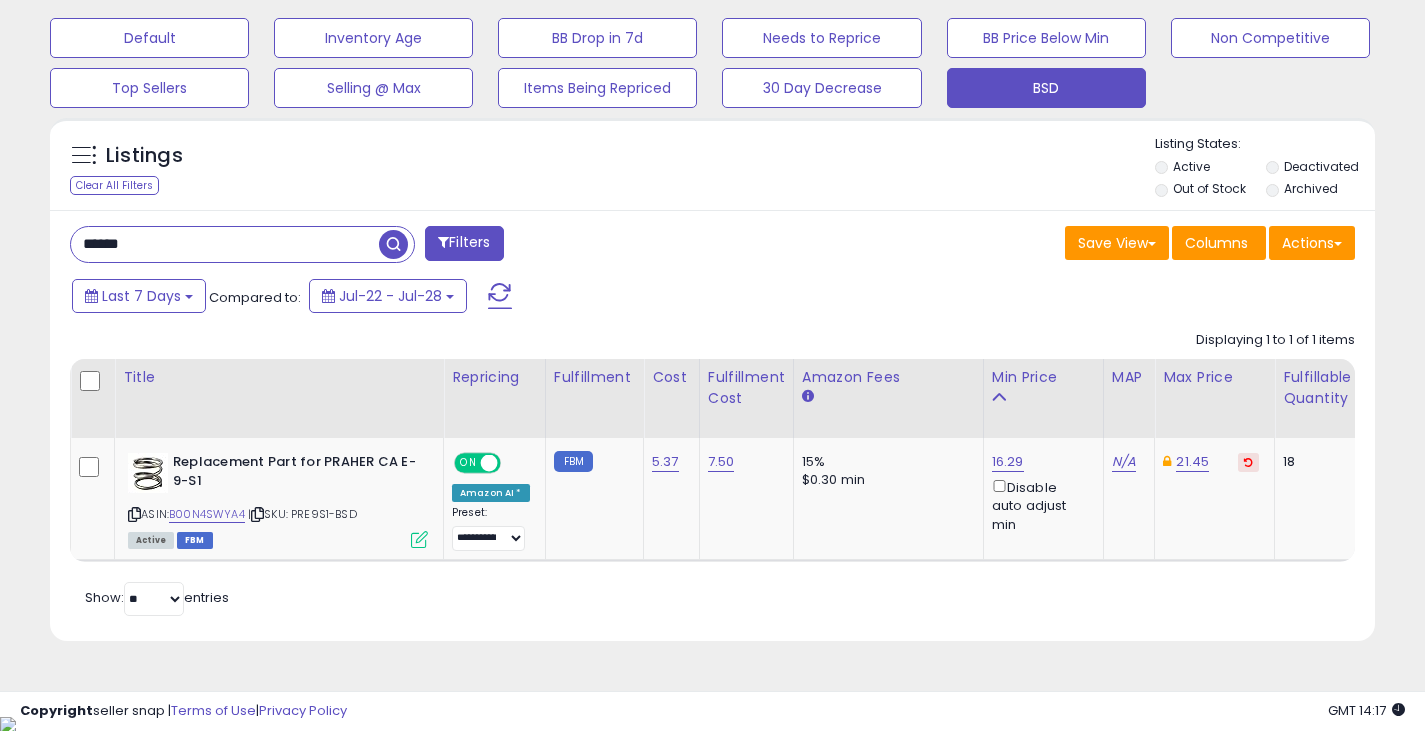 drag, startPoint x: 177, startPoint y: 243, endPoint x: 58, endPoint y: 250, distance: 119.2057 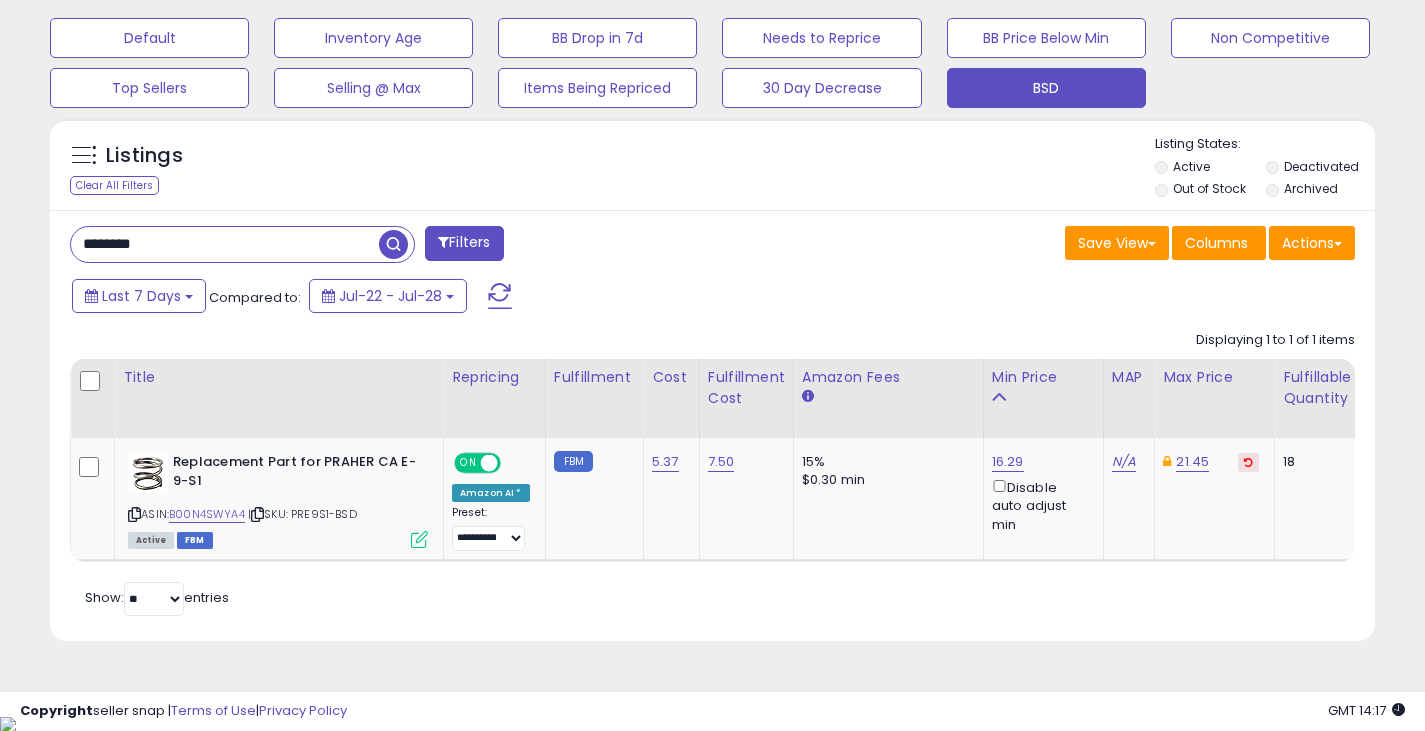 click at bounding box center (393, 244) 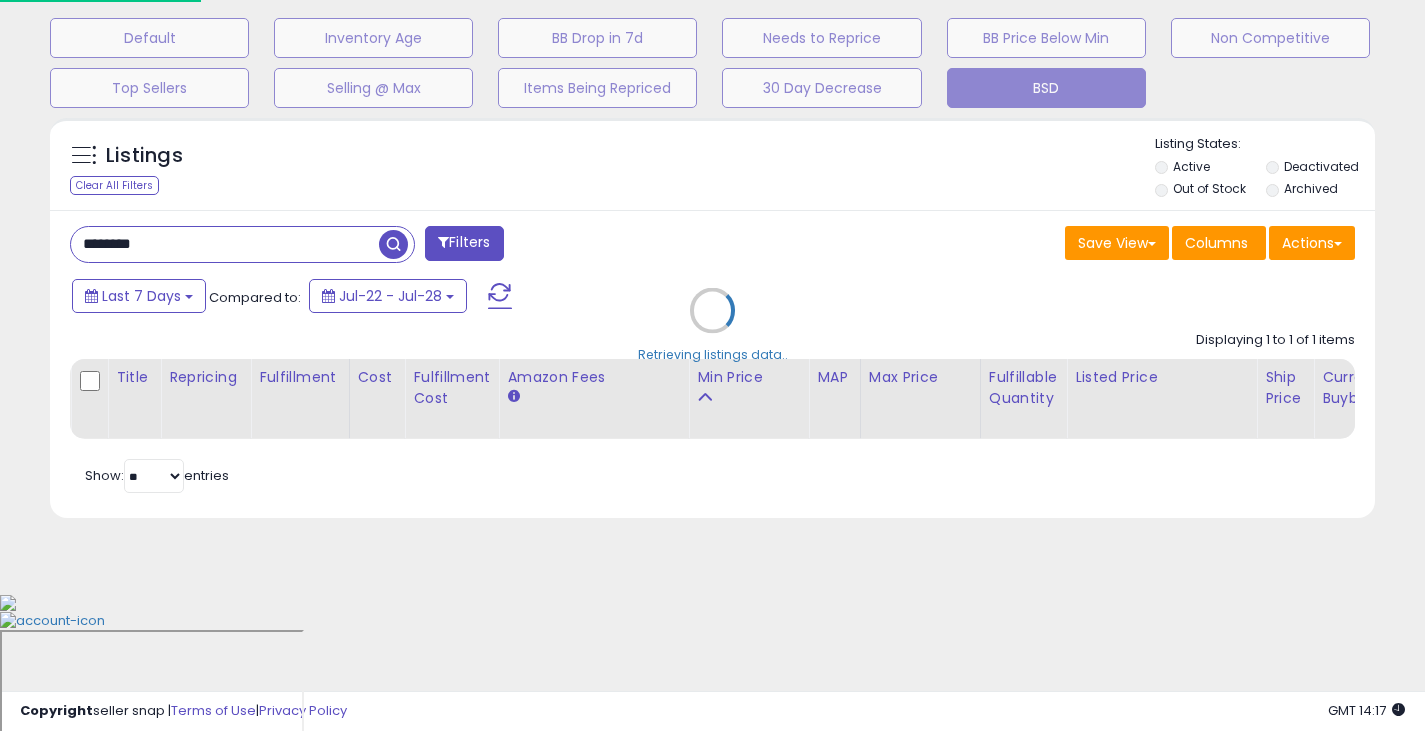 scroll, scrollTop: 999590, scrollLeft: 999224, axis: both 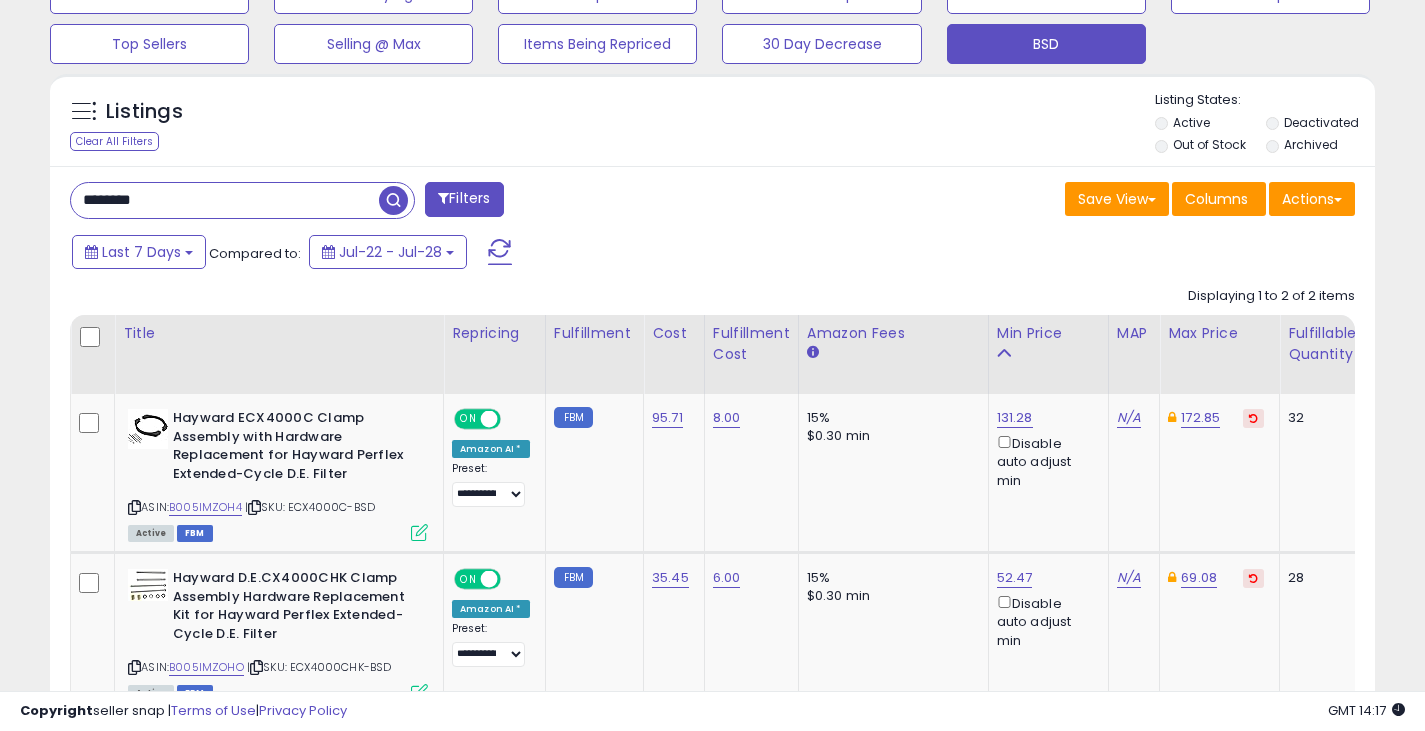 drag, startPoint x: 187, startPoint y: 203, endPoint x: -21, endPoint y: 218, distance: 208.54016 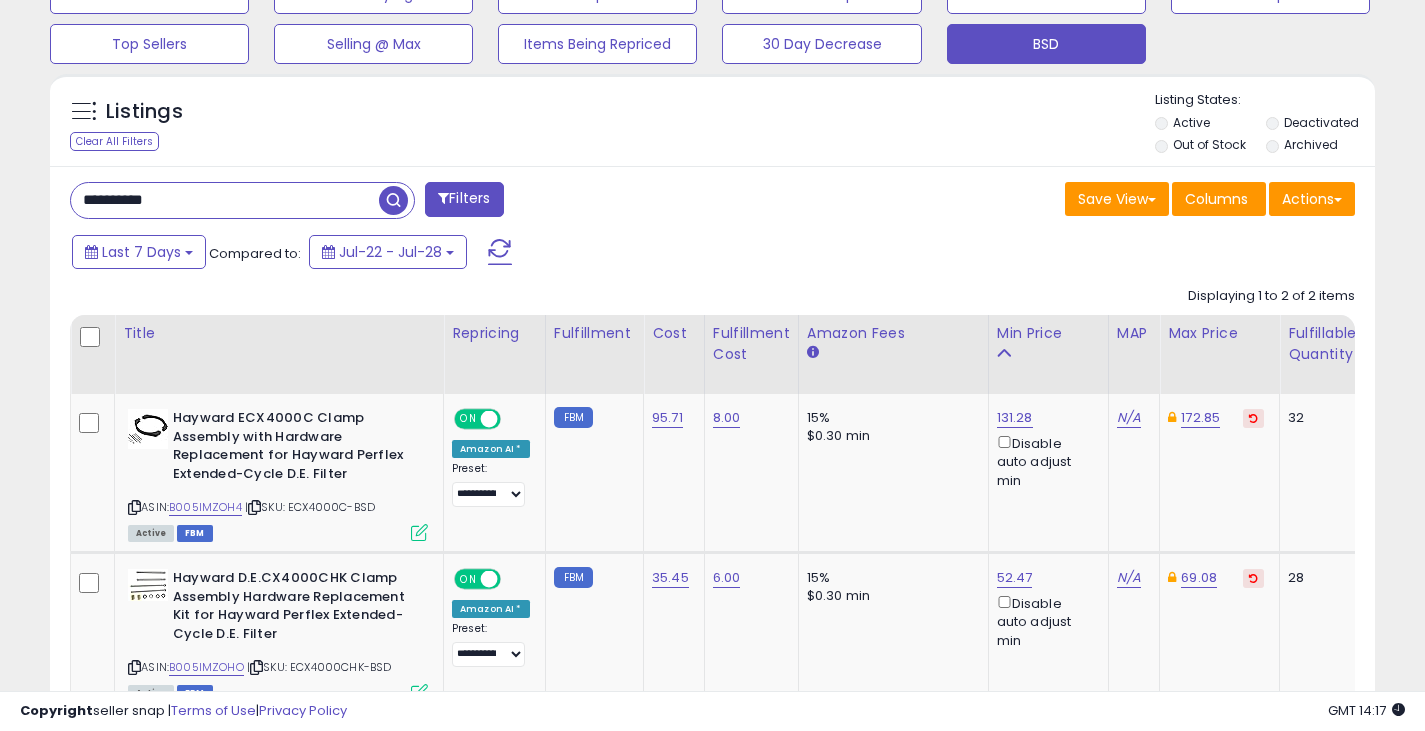 click at bounding box center [393, 200] 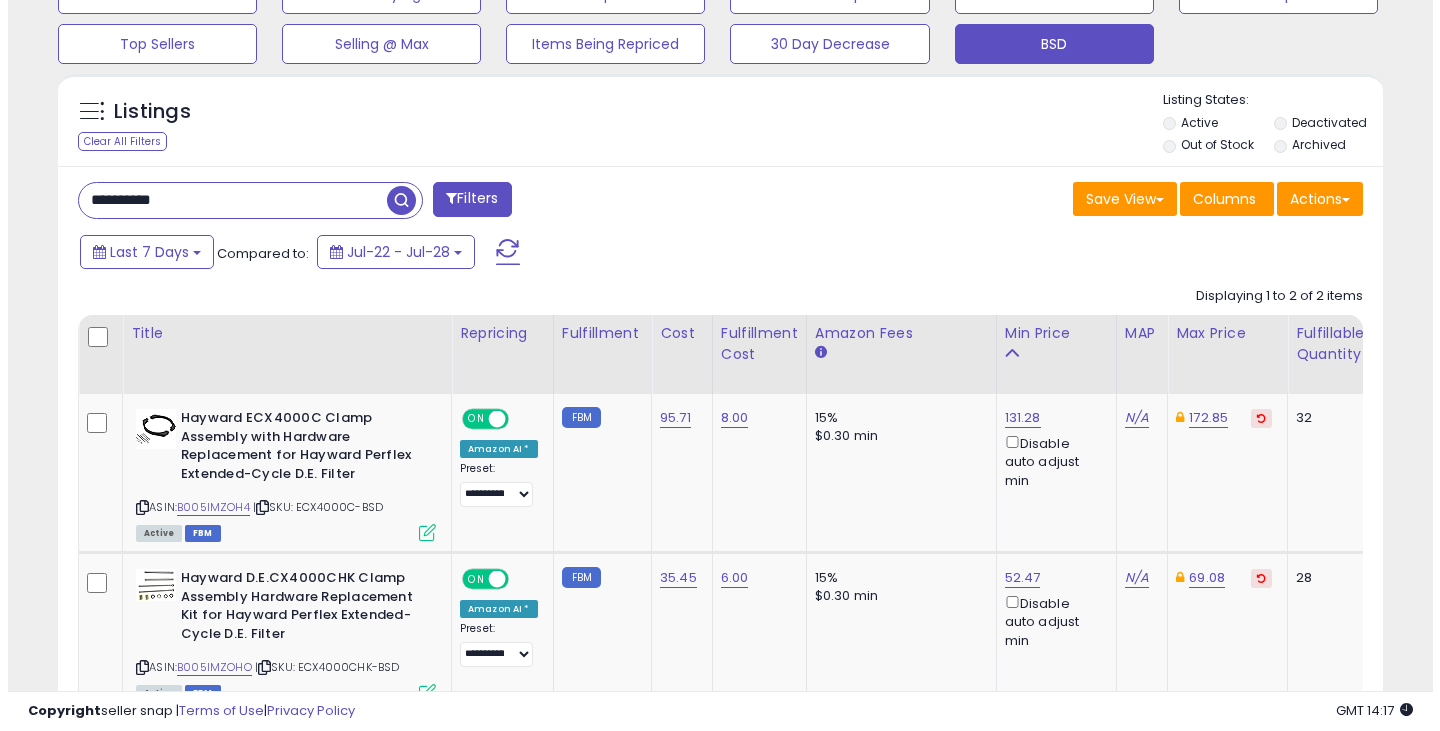 scroll, scrollTop: 489, scrollLeft: 0, axis: vertical 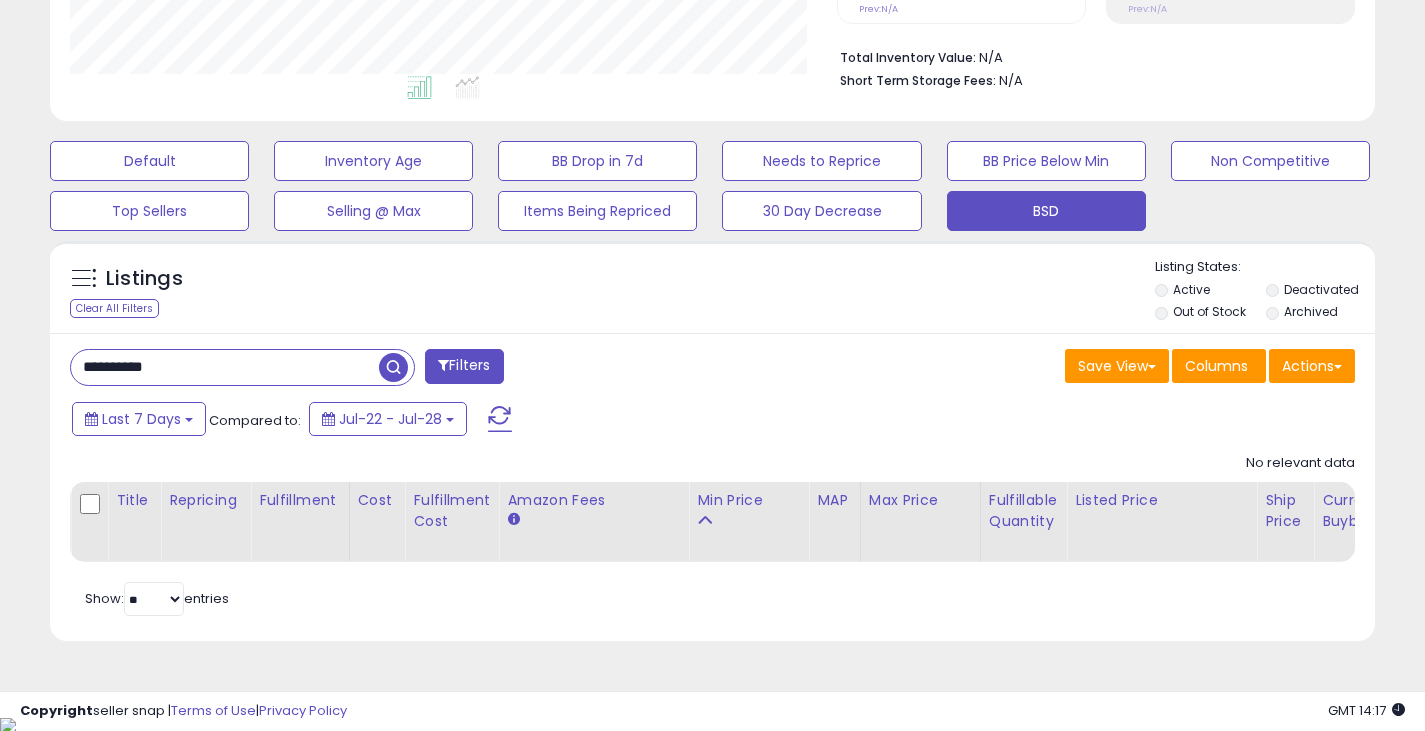 click at bounding box center [393, 367] 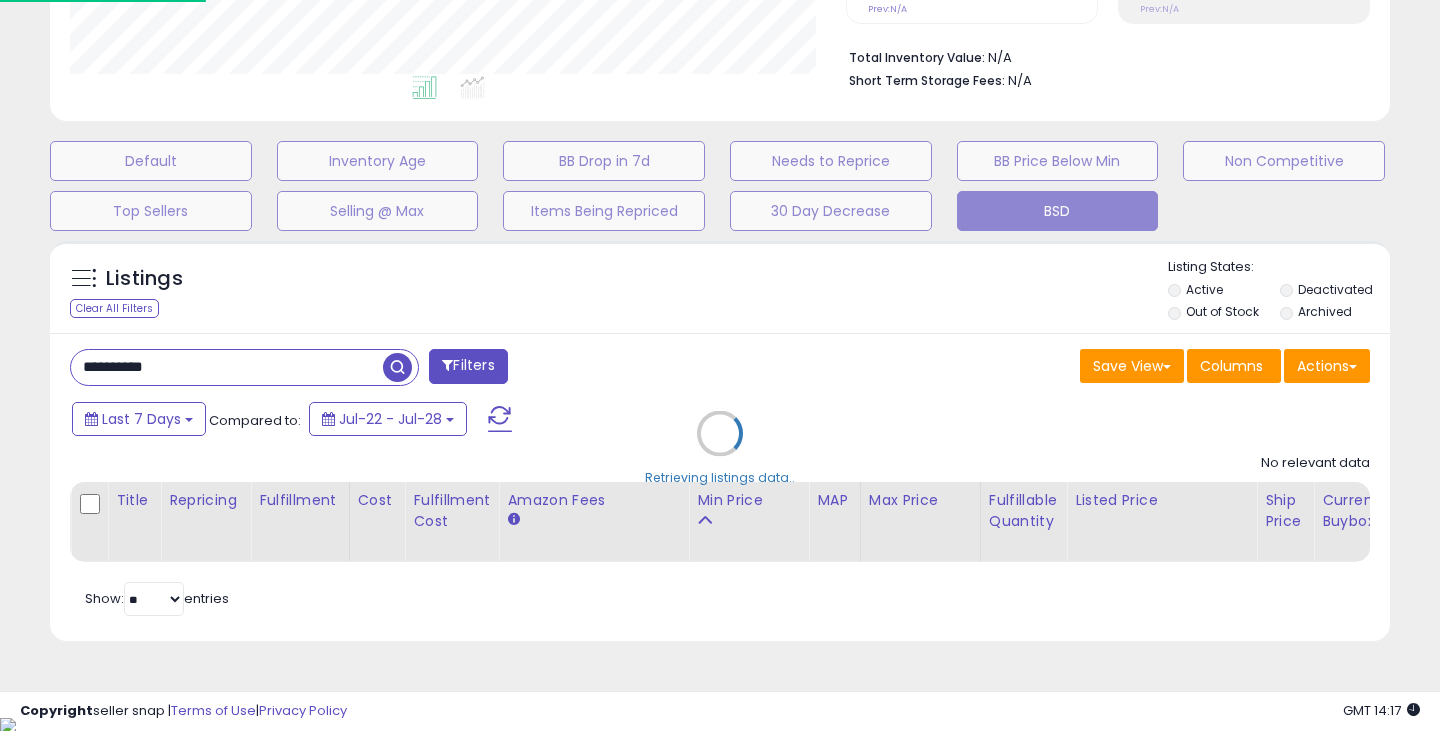 scroll, scrollTop: 999590, scrollLeft: 999224, axis: both 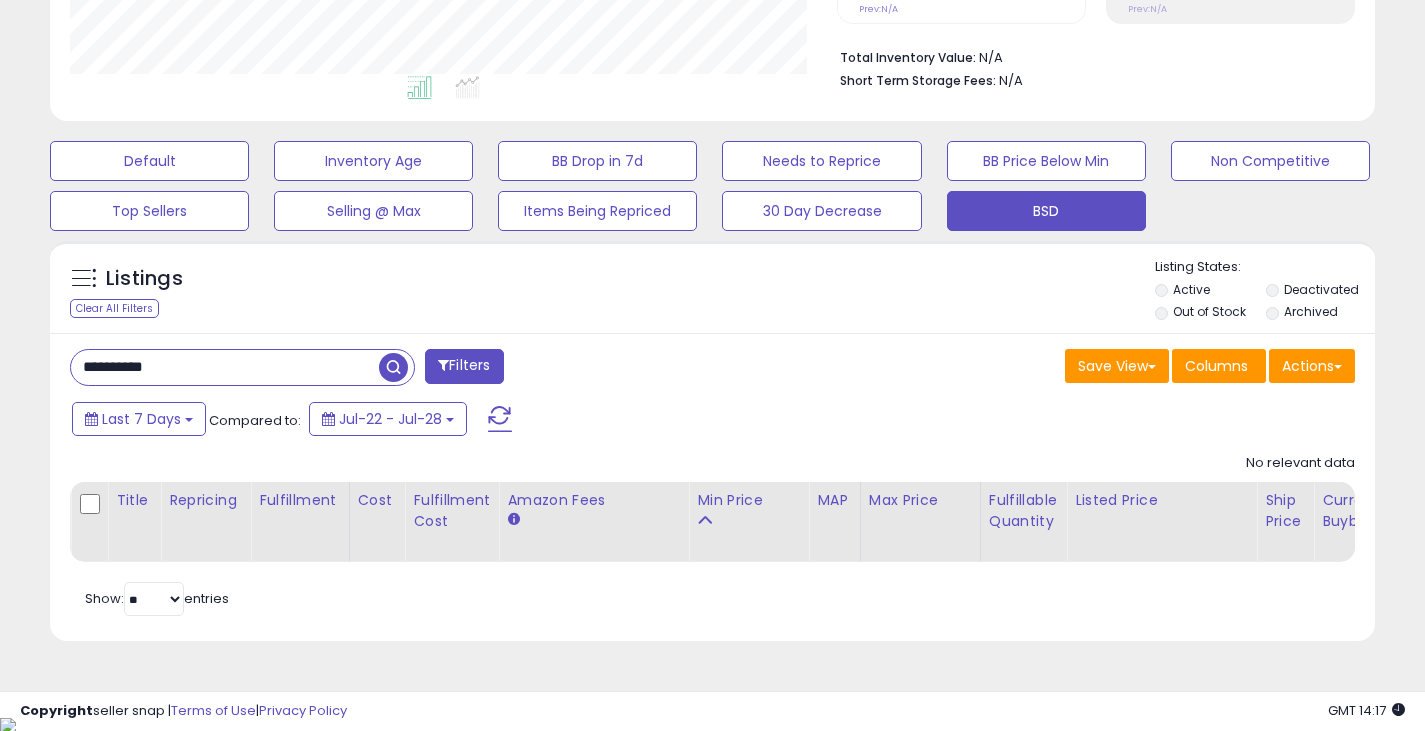 drag, startPoint x: 217, startPoint y: 357, endPoint x: -5, endPoint y: 370, distance: 222.38031 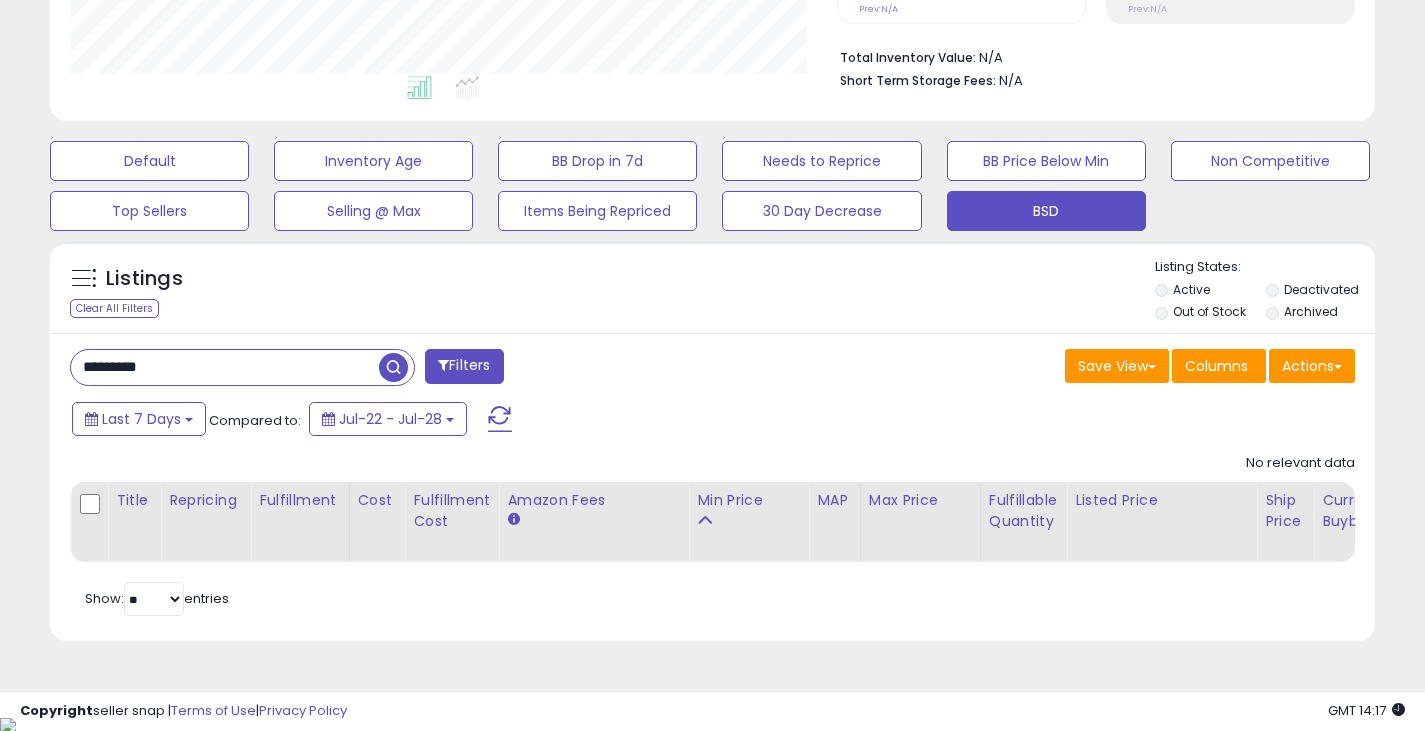 type on "*********" 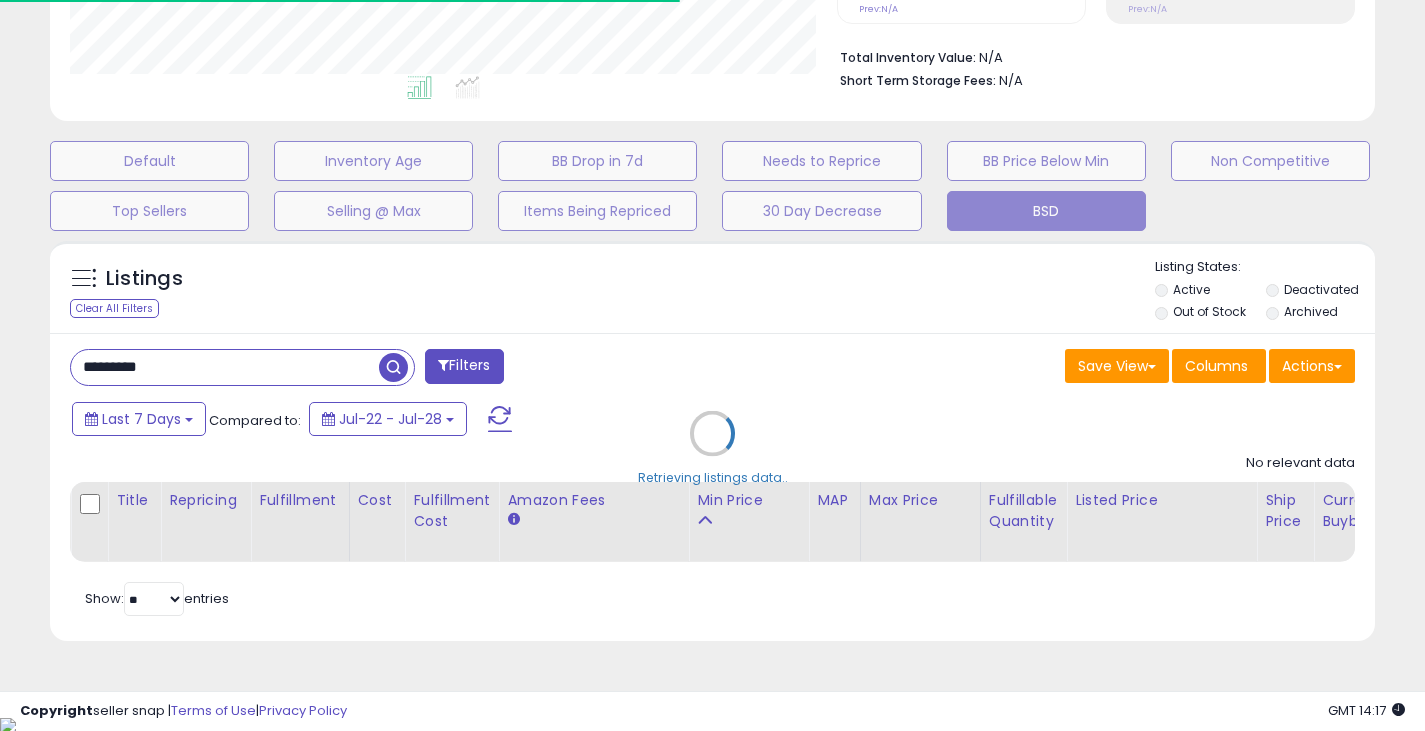 scroll, scrollTop: 410, scrollLeft: 767, axis: both 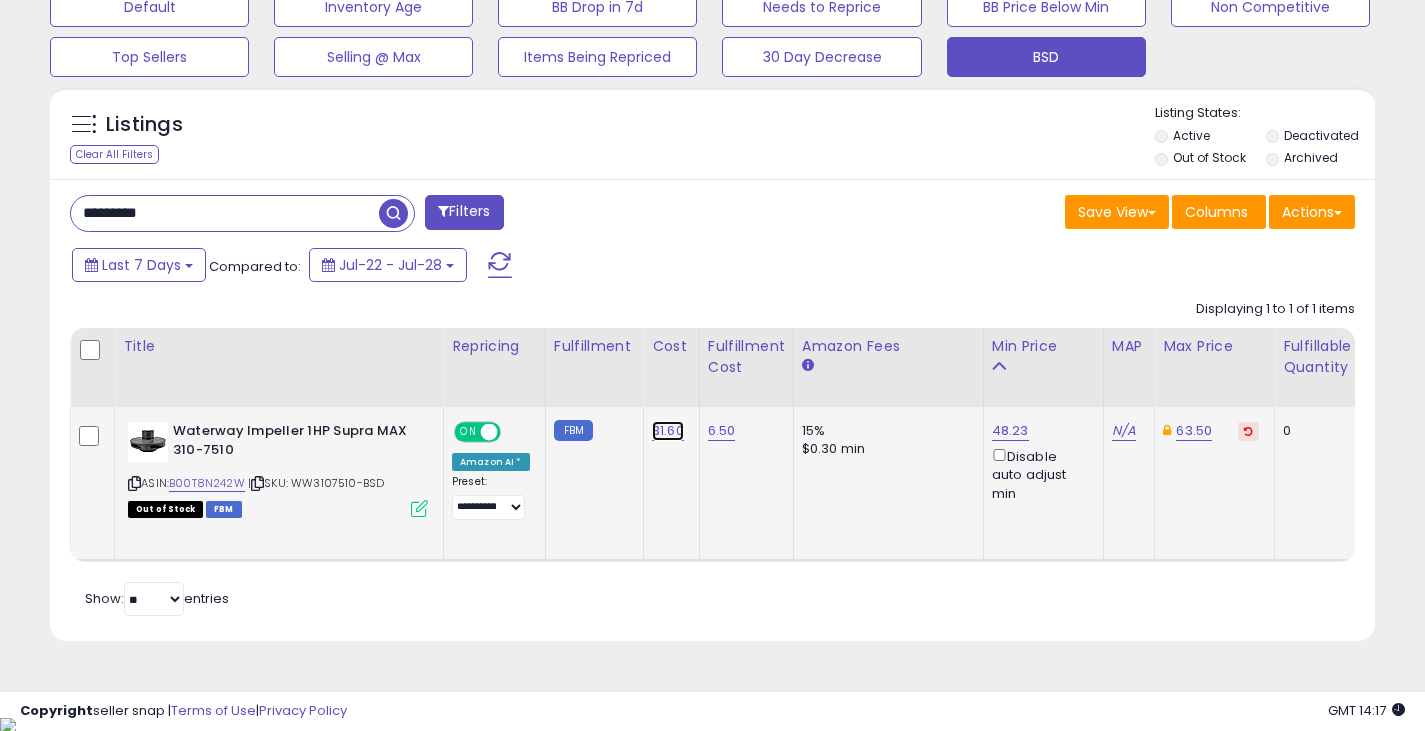 click on "31.60" at bounding box center (668, 431) 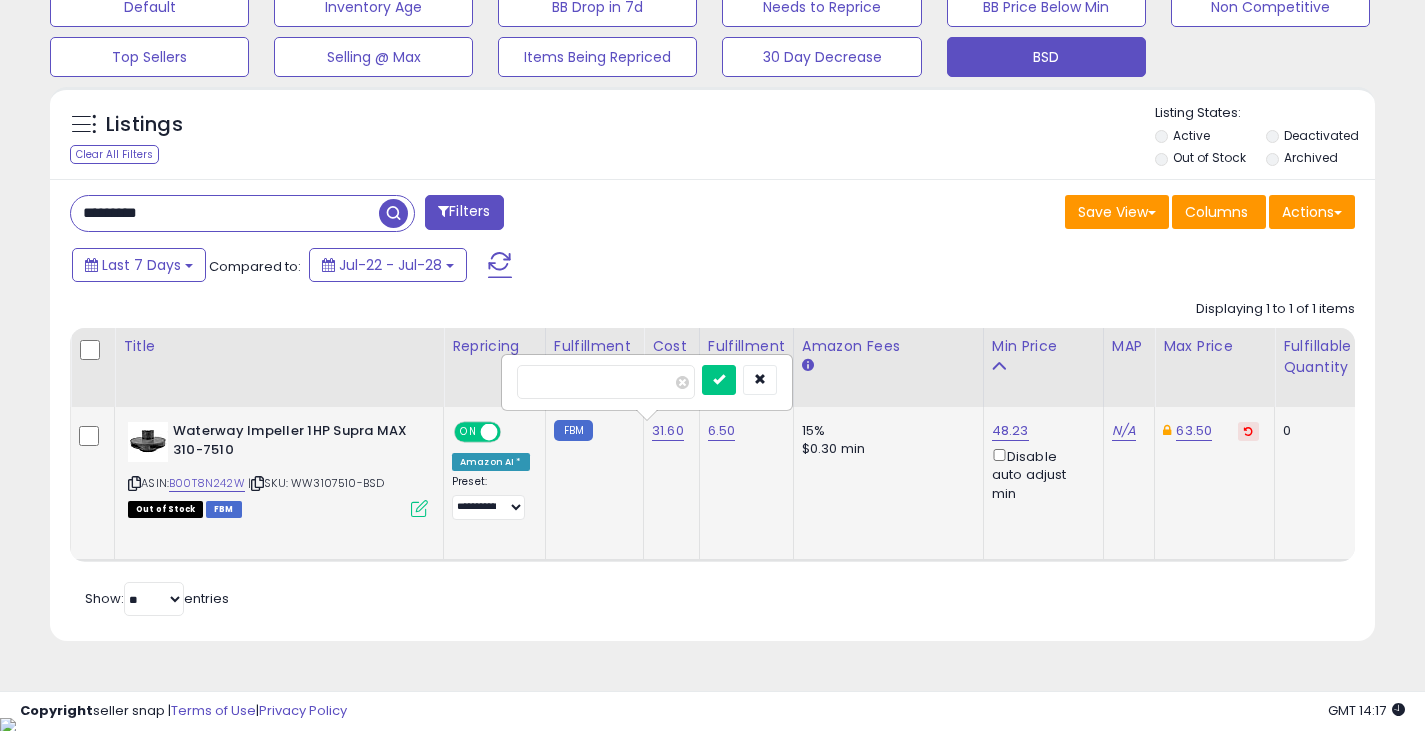 drag, startPoint x: 556, startPoint y: 397, endPoint x: 484, endPoint y: 407, distance: 72.691124 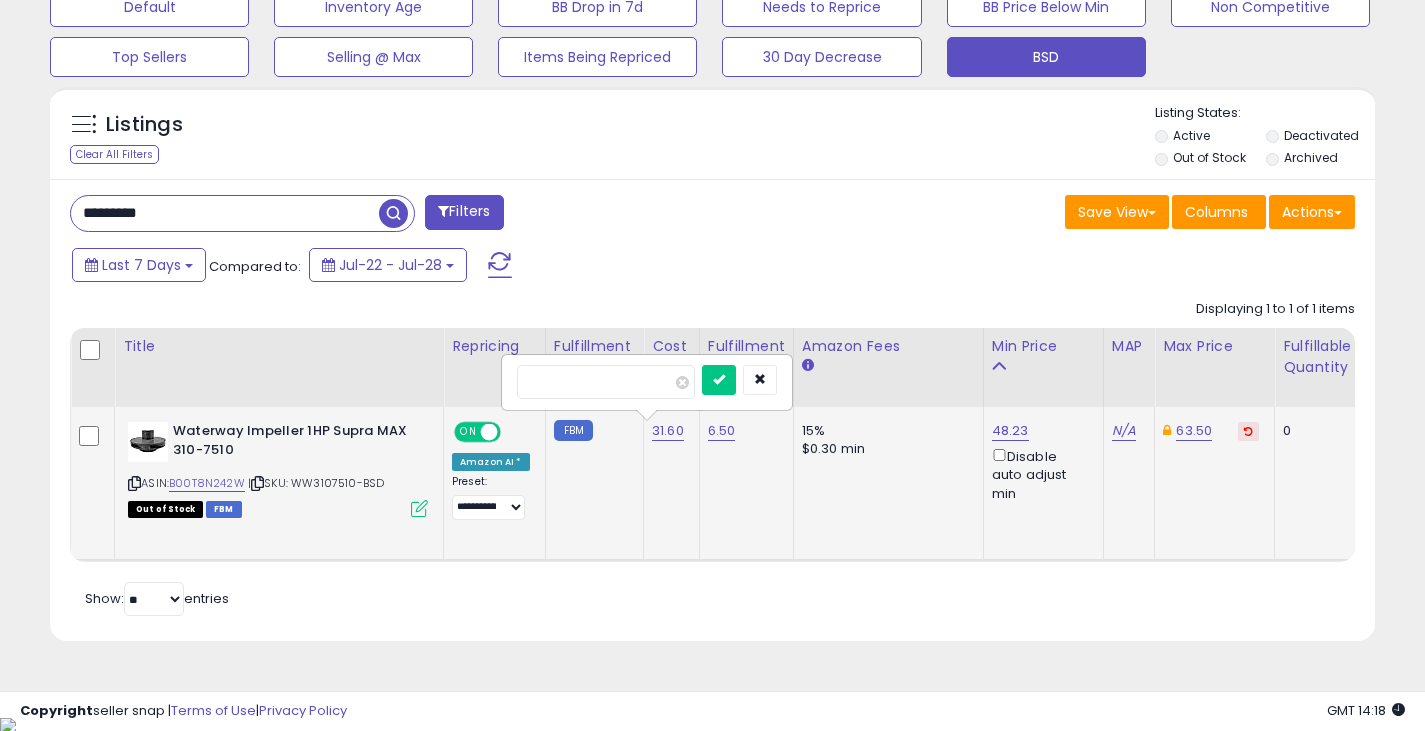 type on "*****" 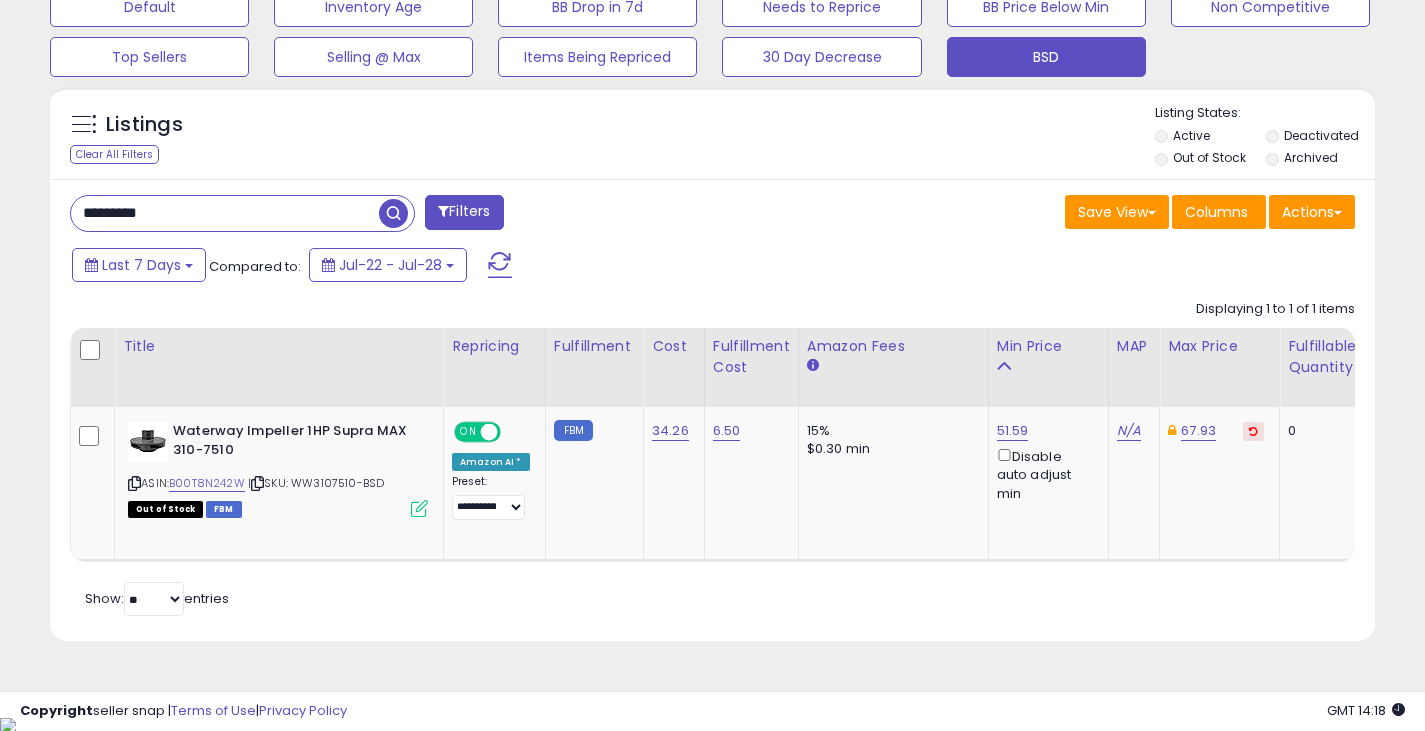 drag, startPoint x: 23, startPoint y: 223, endPoint x: 7, endPoint y: 223, distance: 16 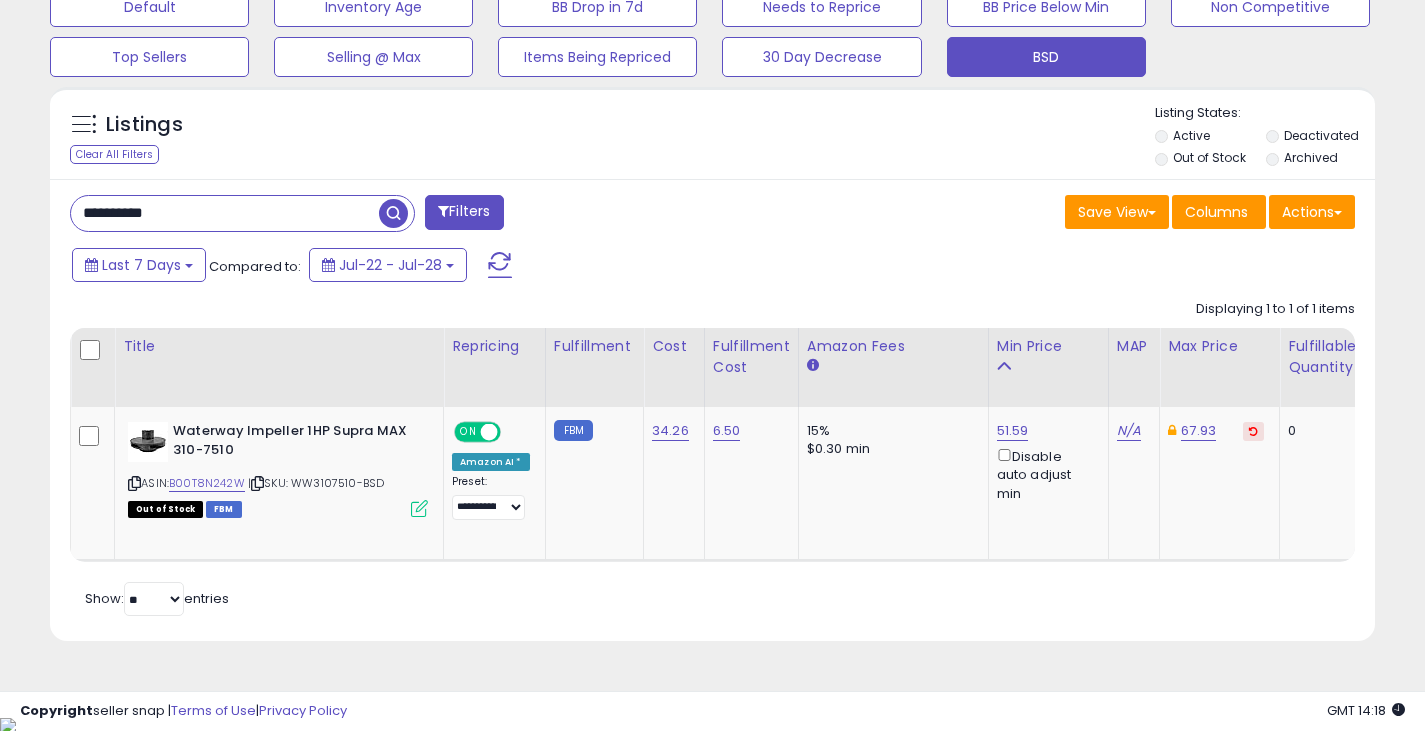 click at bounding box center (393, 213) 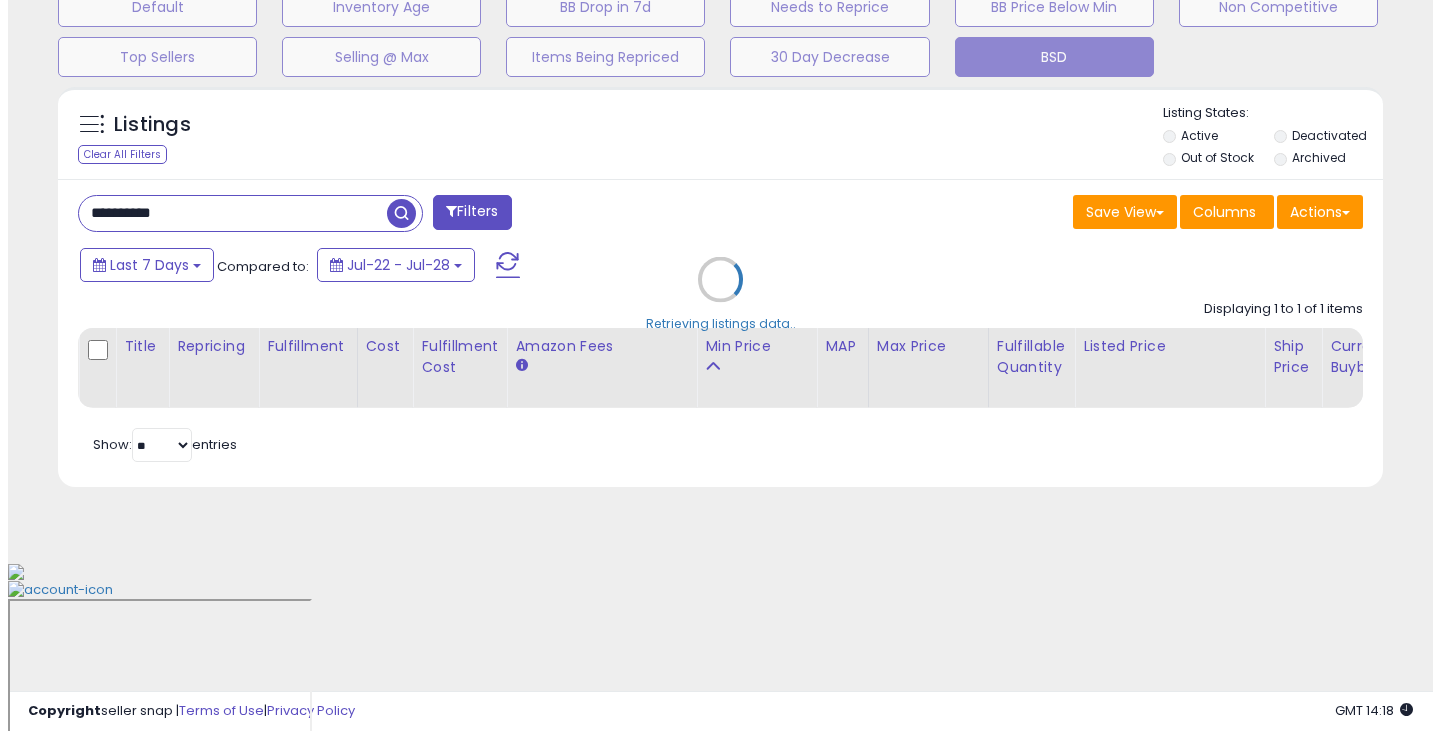 scroll, scrollTop: 489, scrollLeft: 0, axis: vertical 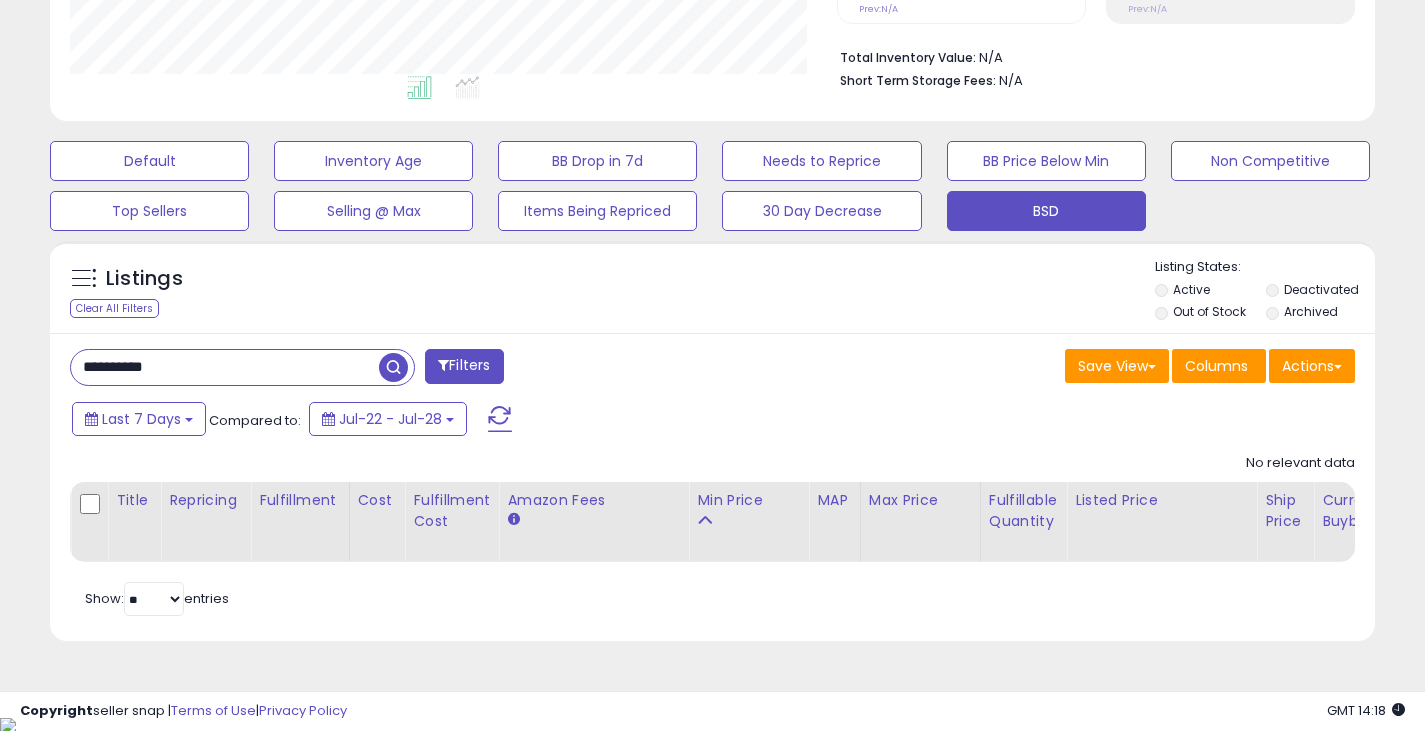 drag, startPoint x: 42, startPoint y: 381, endPoint x: -14, endPoint y: 384, distance: 56.0803 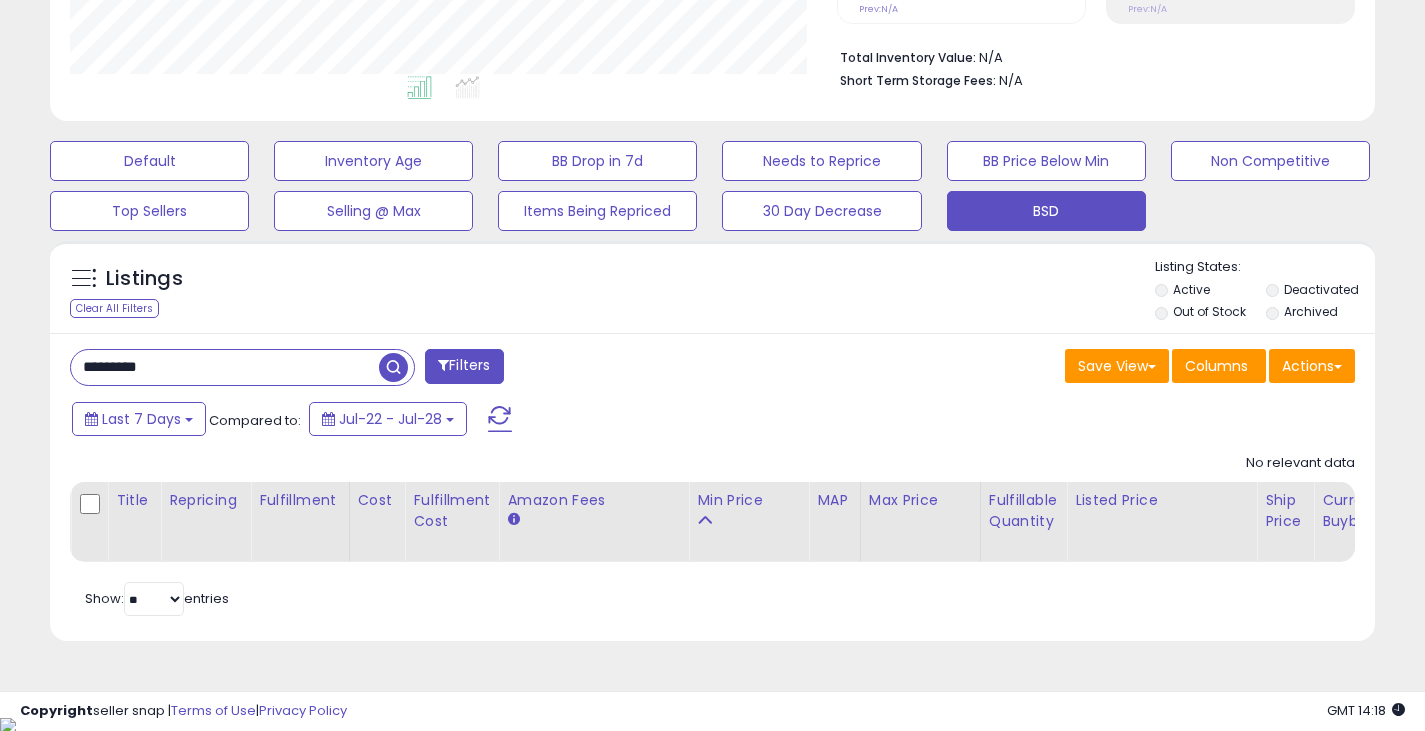 drag, startPoint x: 422, startPoint y: 364, endPoint x: 389, endPoint y: 370, distance: 33.54102 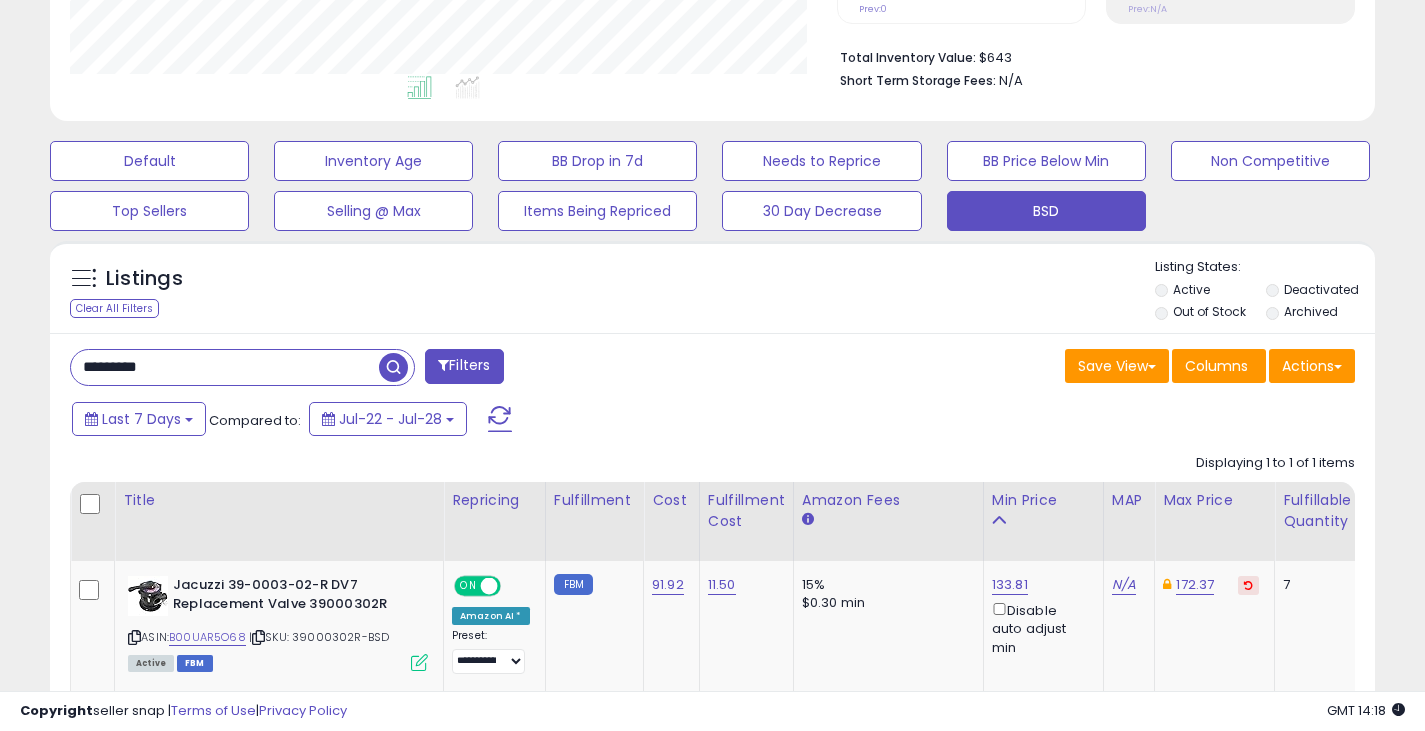 drag, startPoint x: 95, startPoint y: 380, endPoint x: 42, endPoint y: 389, distance: 53.75872 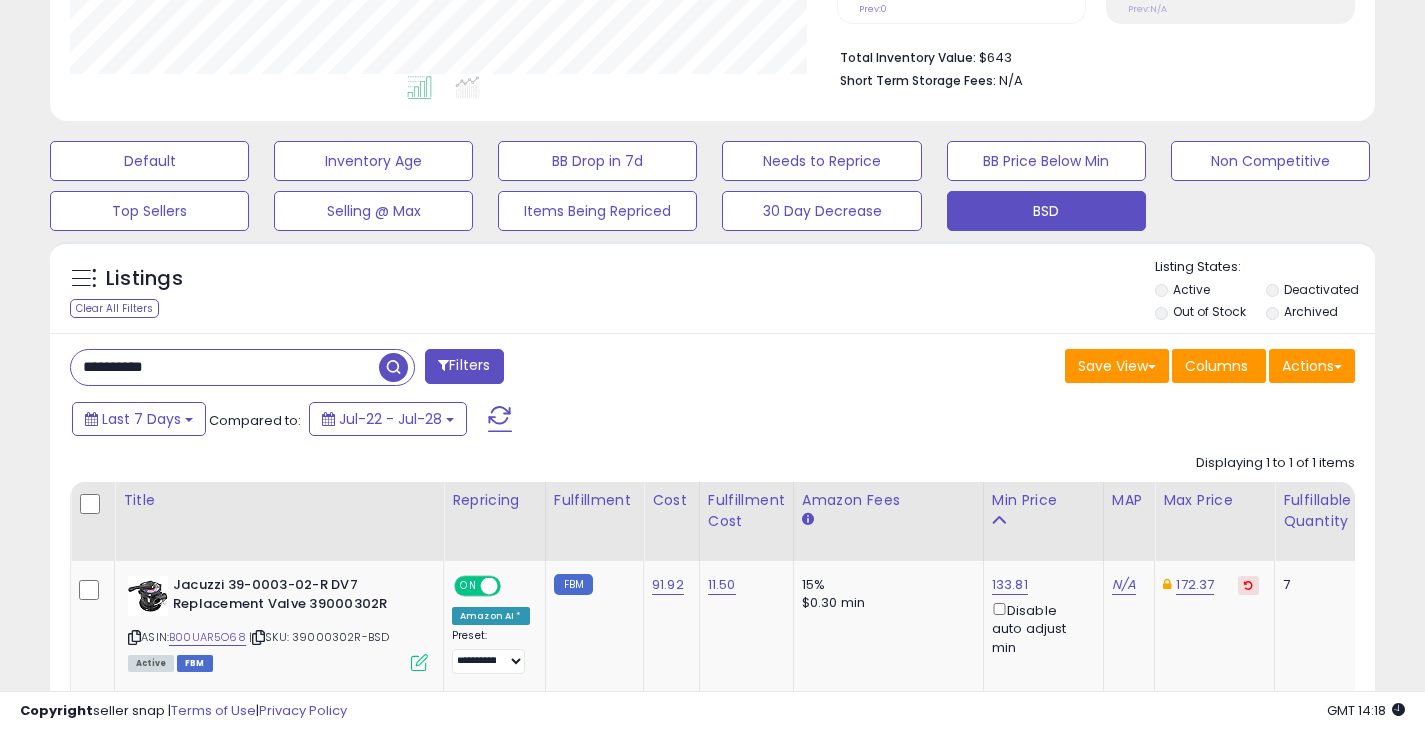 click at bounding box center [393, 367] 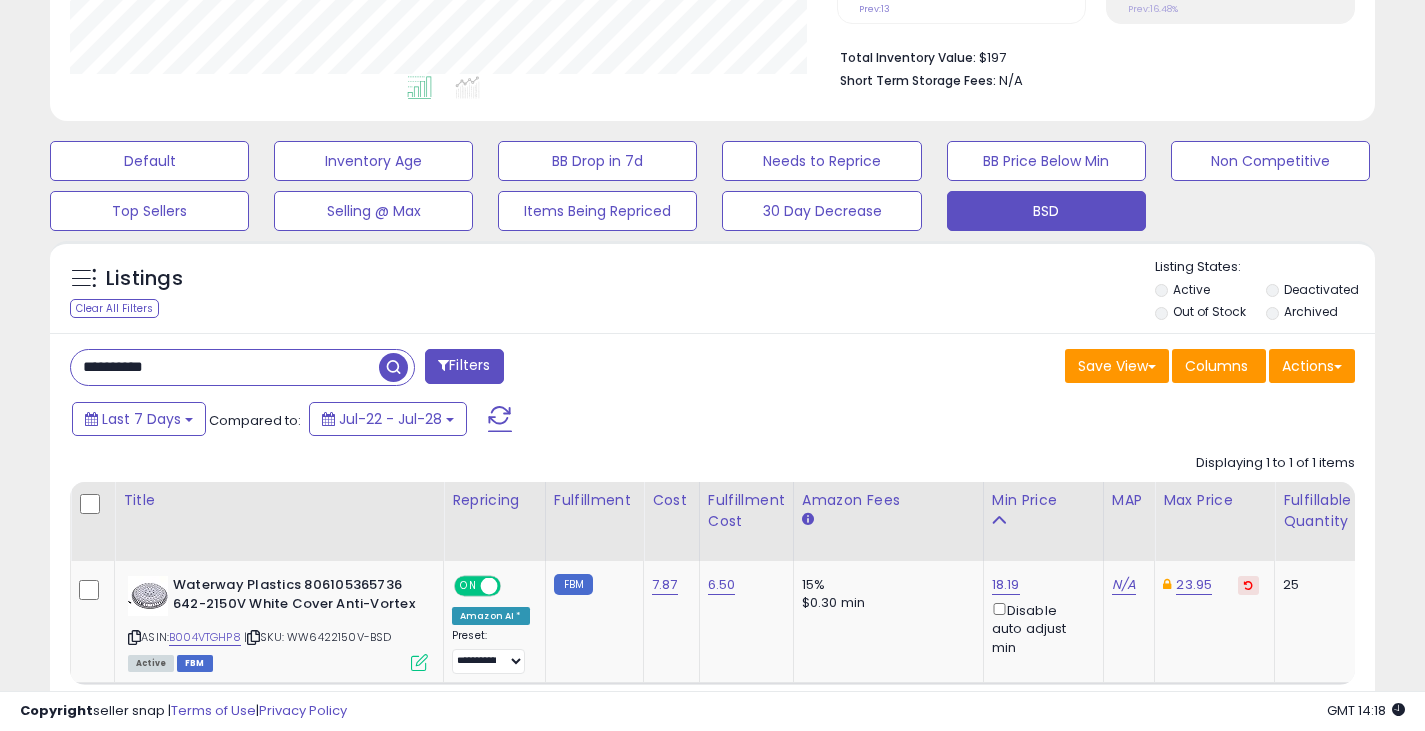 drag, startPoint x: 203, startPoint y: 368, endPoint x: 19, endPoint y: 378, distance: 184.27155 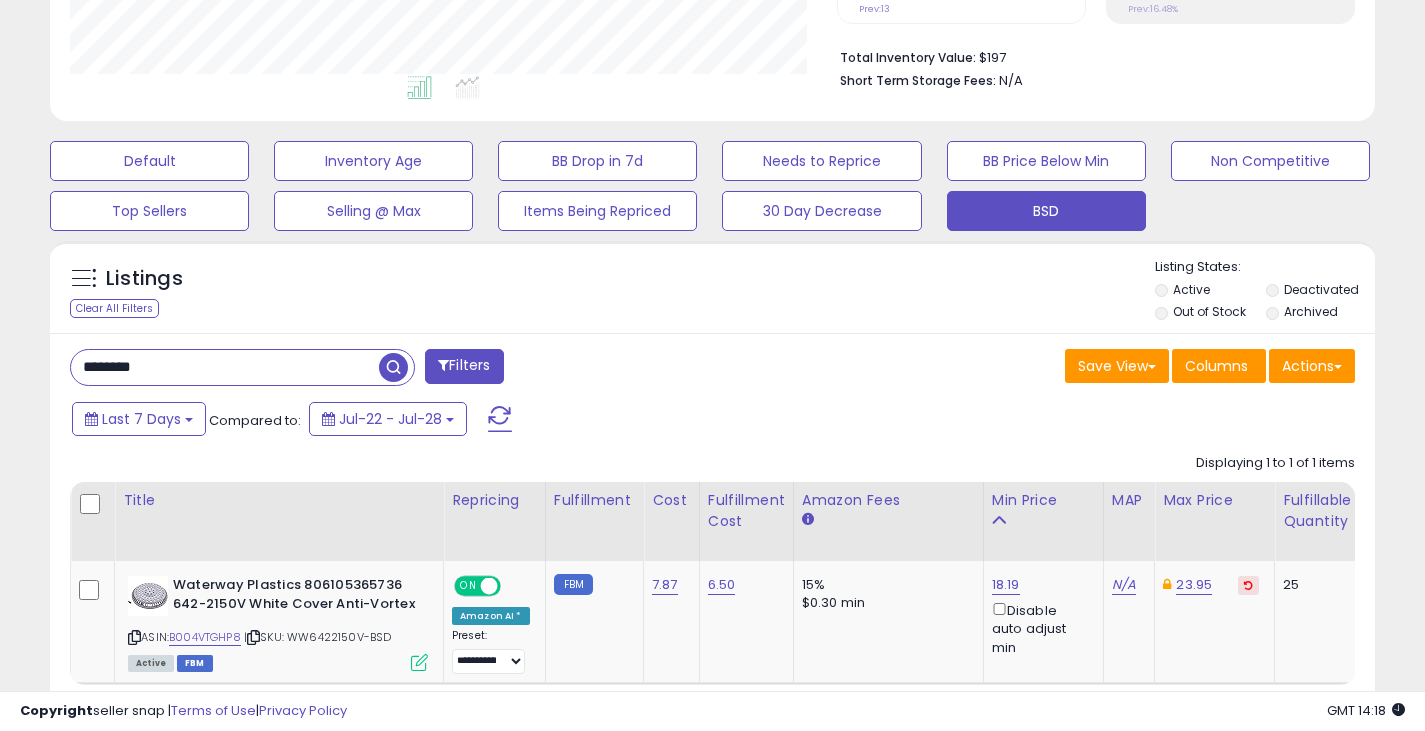 click at bounding box center [393, 367] 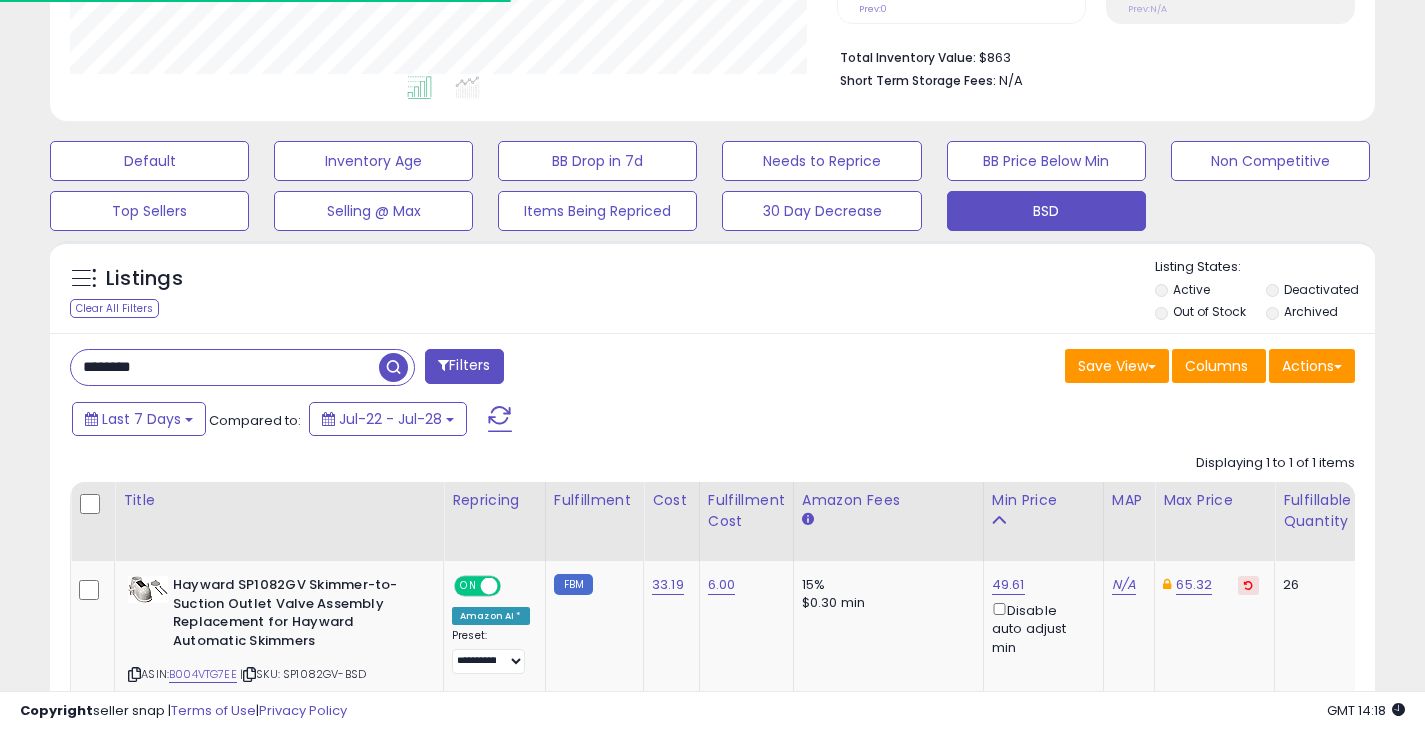 drag, startPoint x: 204, startPoint y: 367, endPoint x: 0, endPoint y: 380, distance: 204.4138 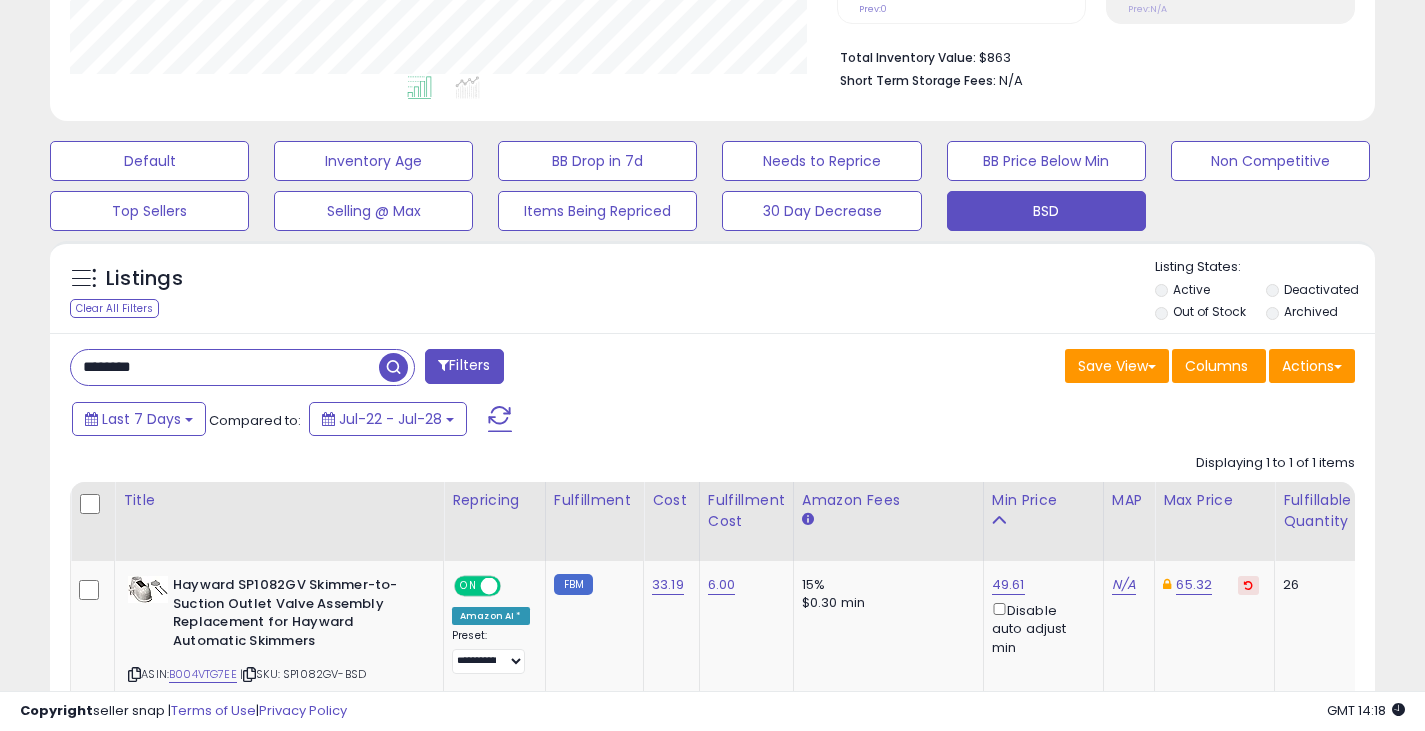 paste on "****" 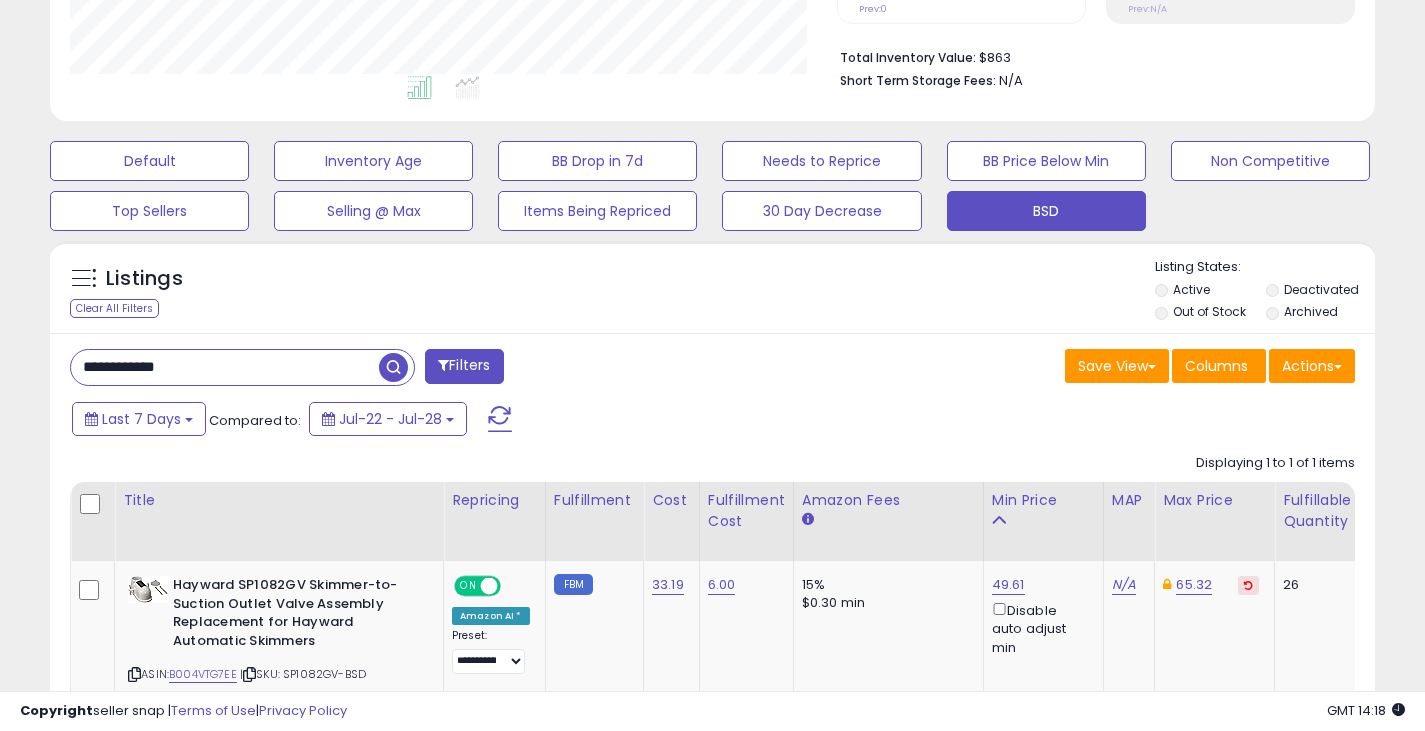 click at bounding box center [393, 367] 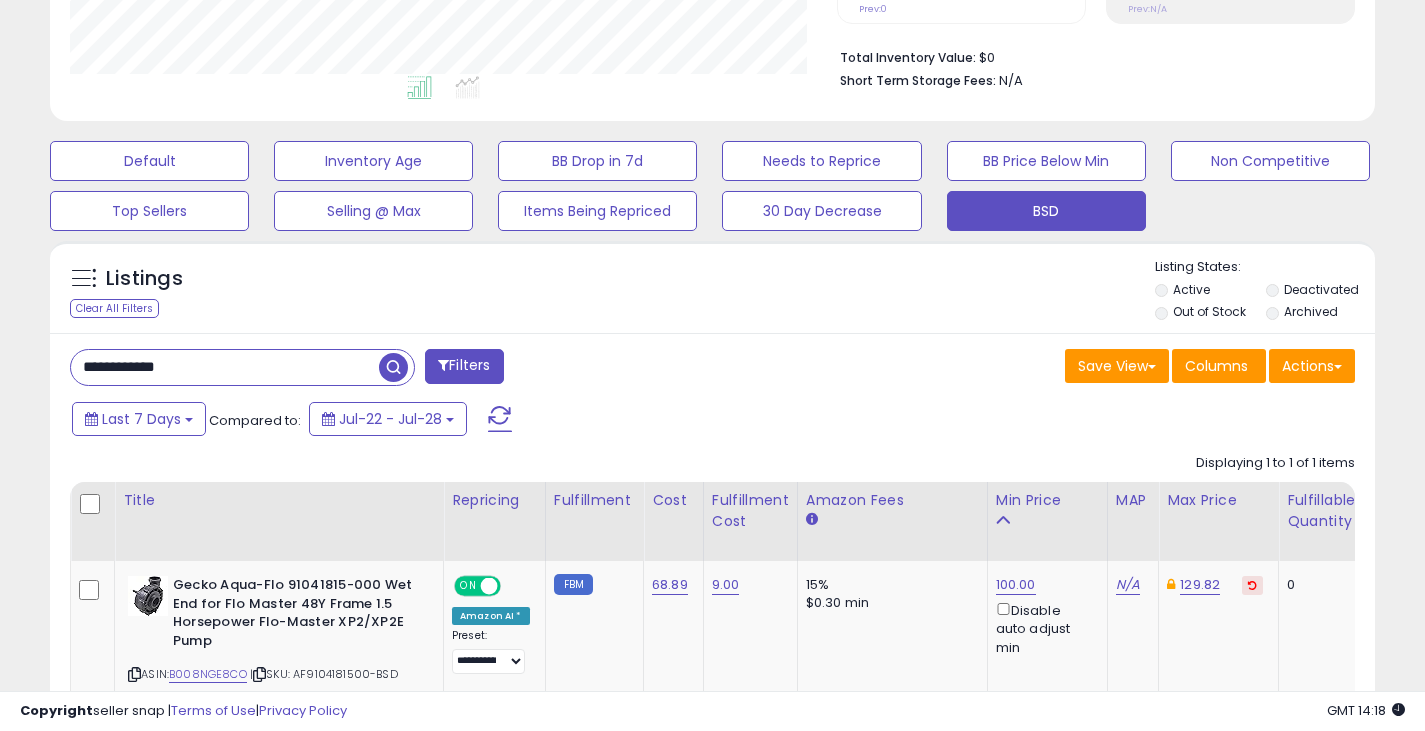 drag, startPoint x: 198, startPoint y: 380, endPoint x: 39, endPoint y: 394, distance: 159.61516 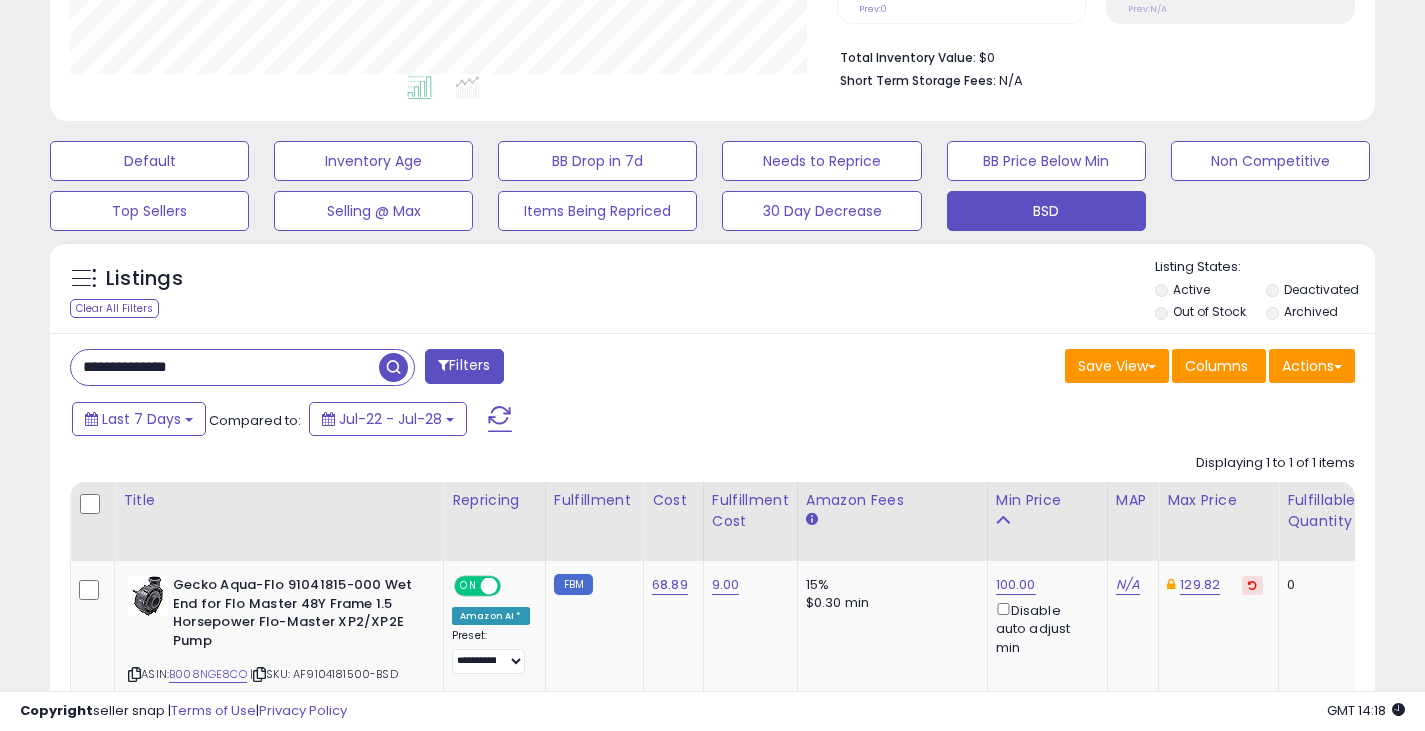 click at bounding box center [393, 367] 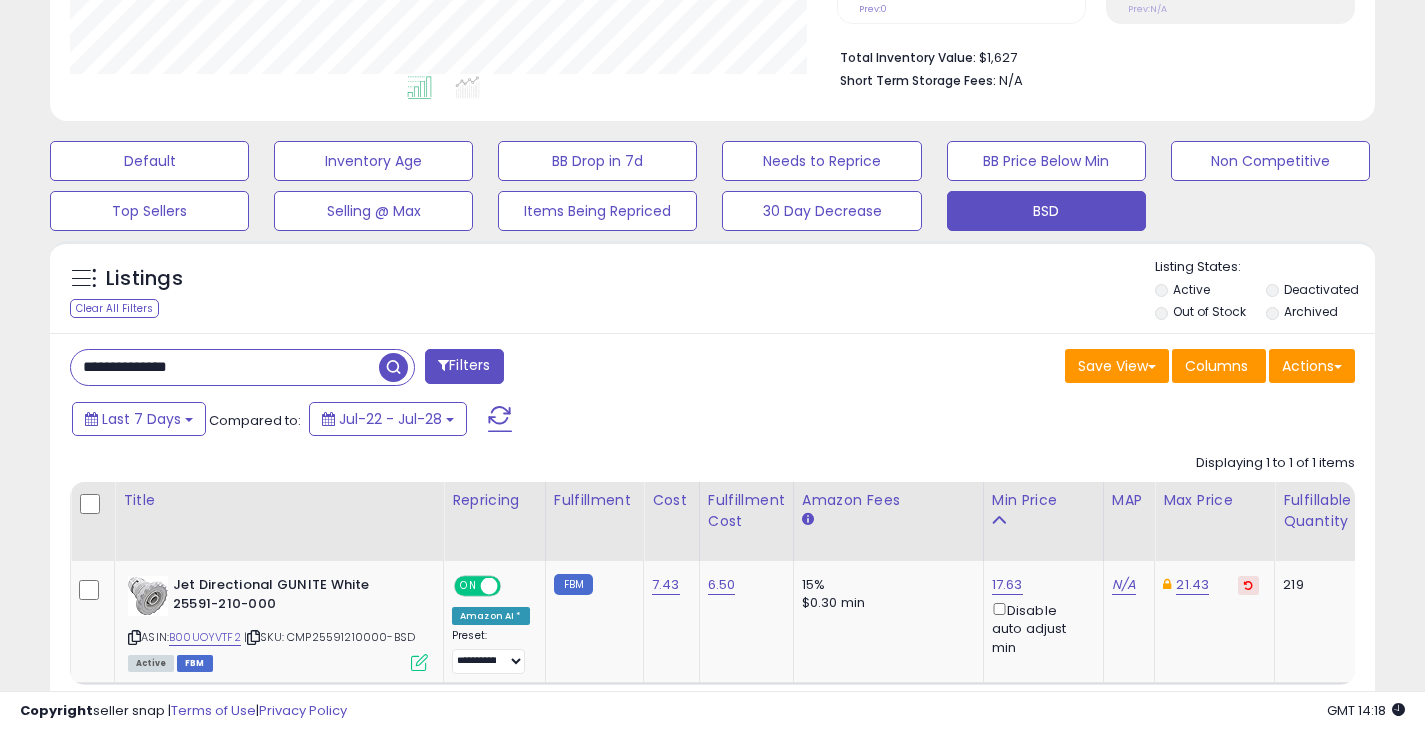drag, startPoint x: 240, startPoint y: 370, endPoint x: 46, endPoint y: 384, distance: 194.5045 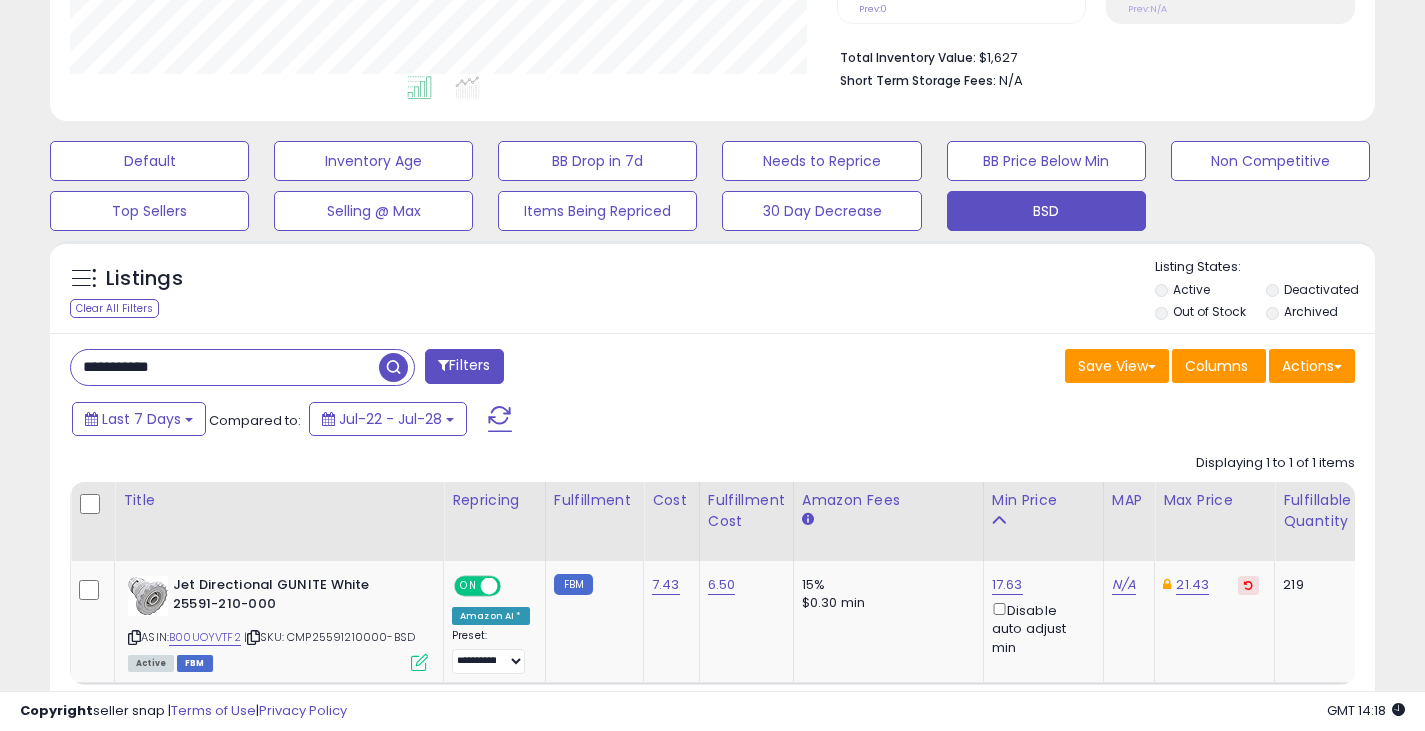click at bounding box center [393, 367] 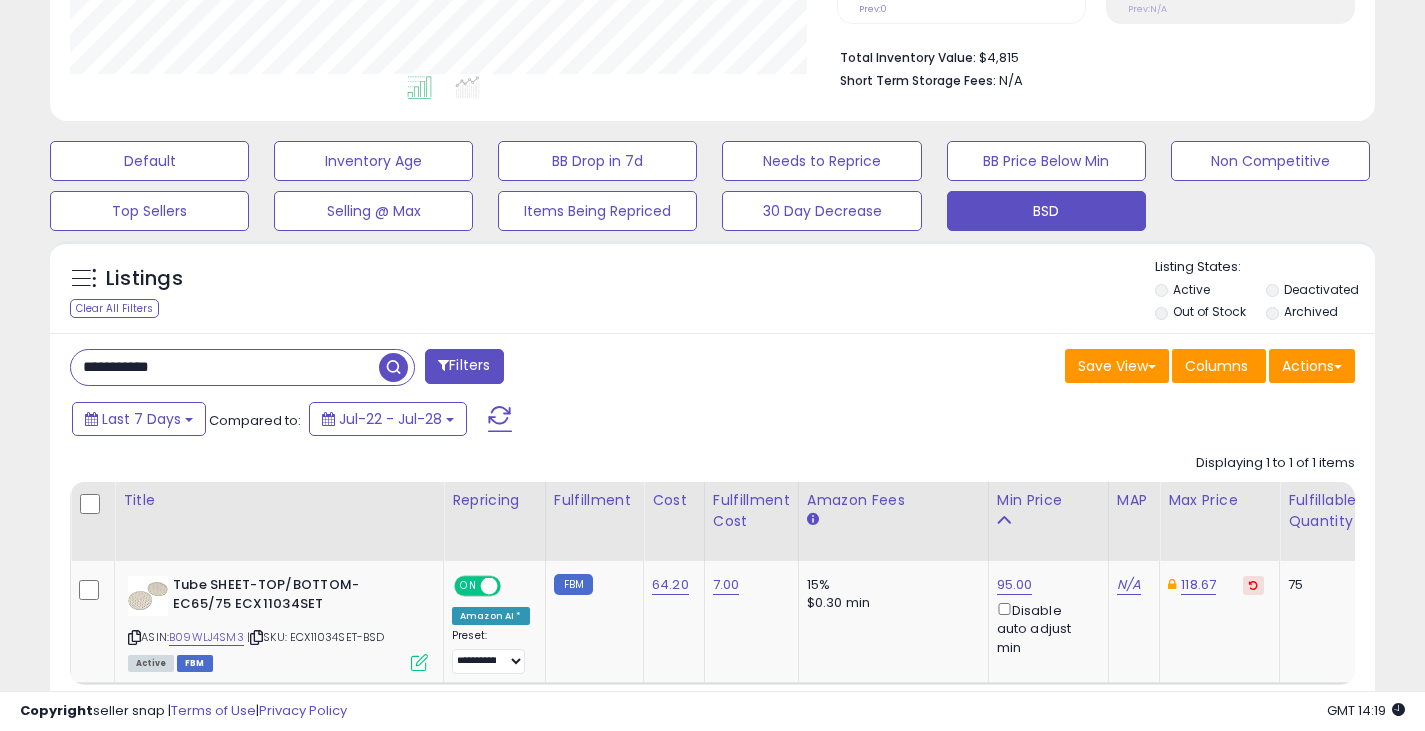drag, startPoint x: 230, startPoint y: 379, endPoint x: -29, endPoint y: 390, distance: 259.2335 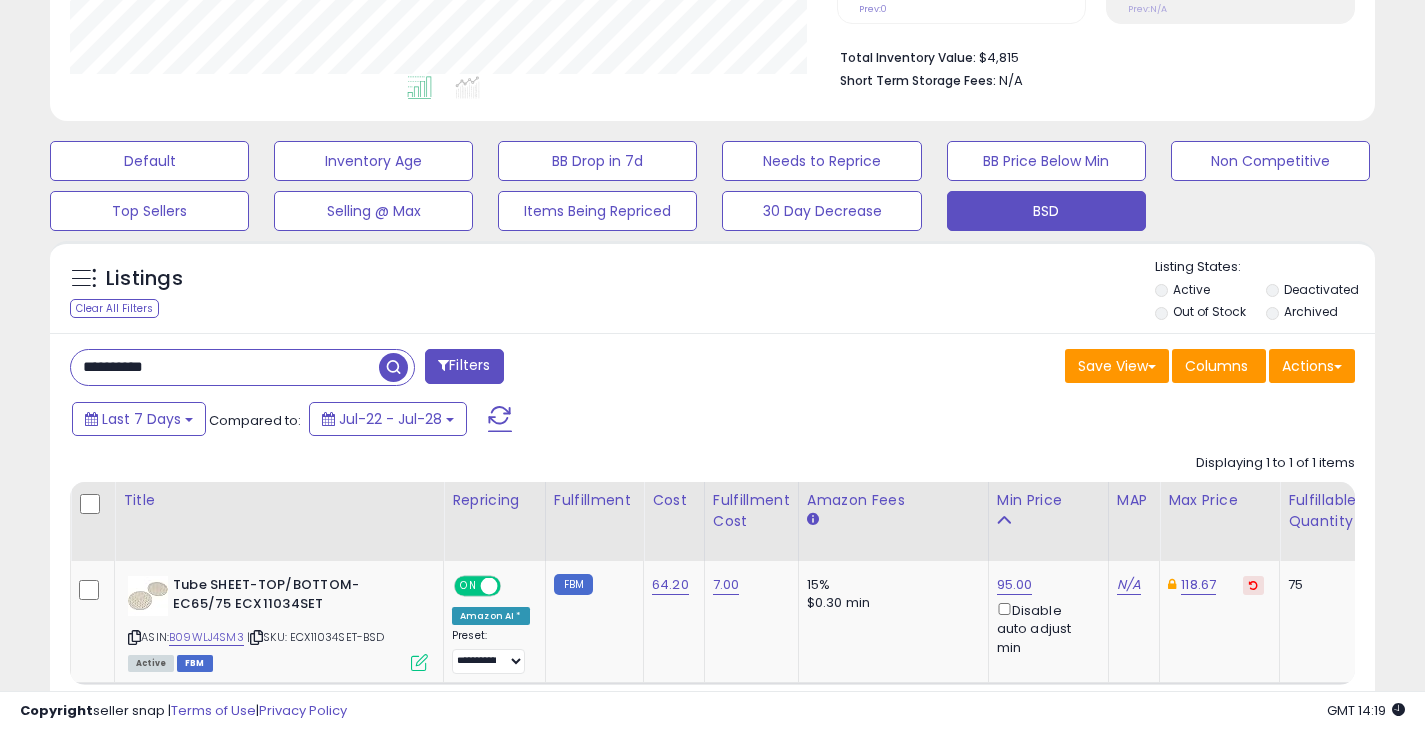 click on "**********" at bounding box center (225, 367) 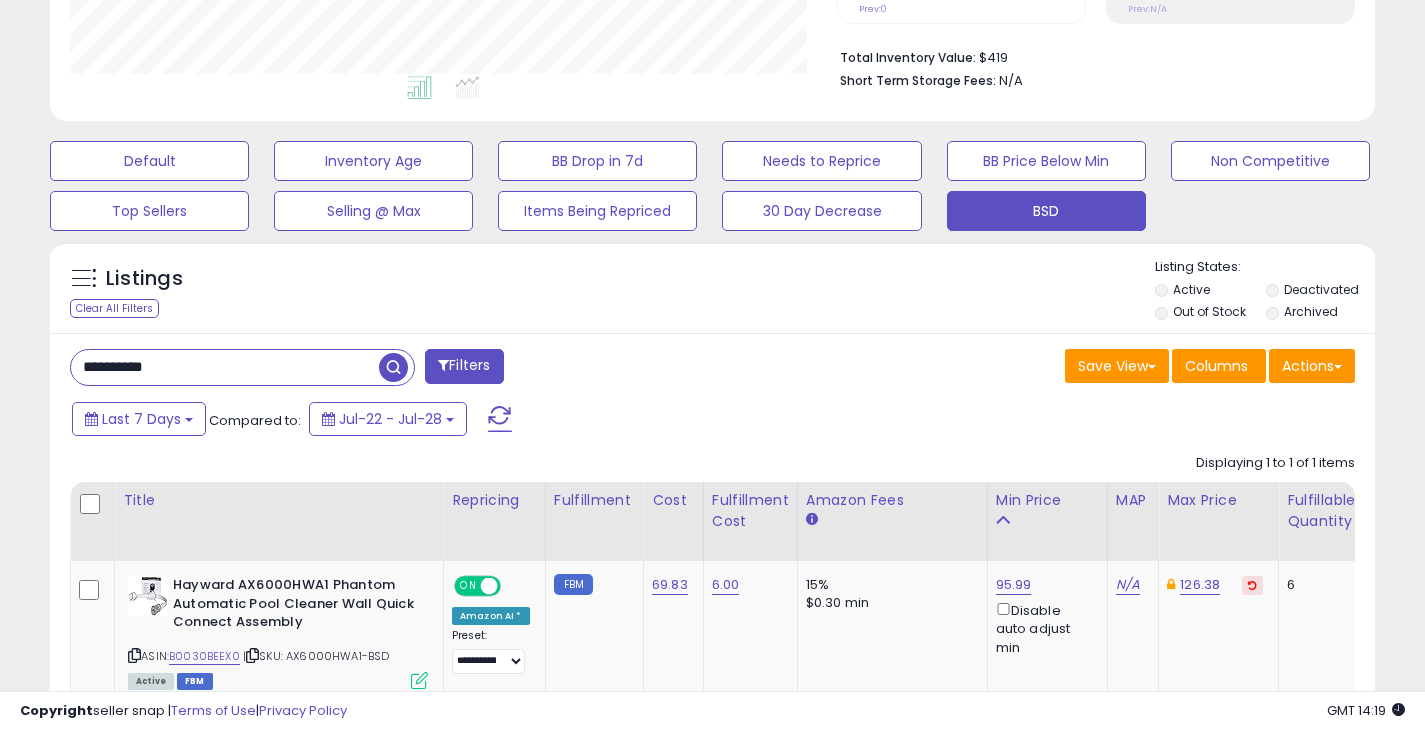 drag, startPoint x: 241, startPoint y: 360, endPoint x: 5, endPoint y: 384, distance: 237.2172 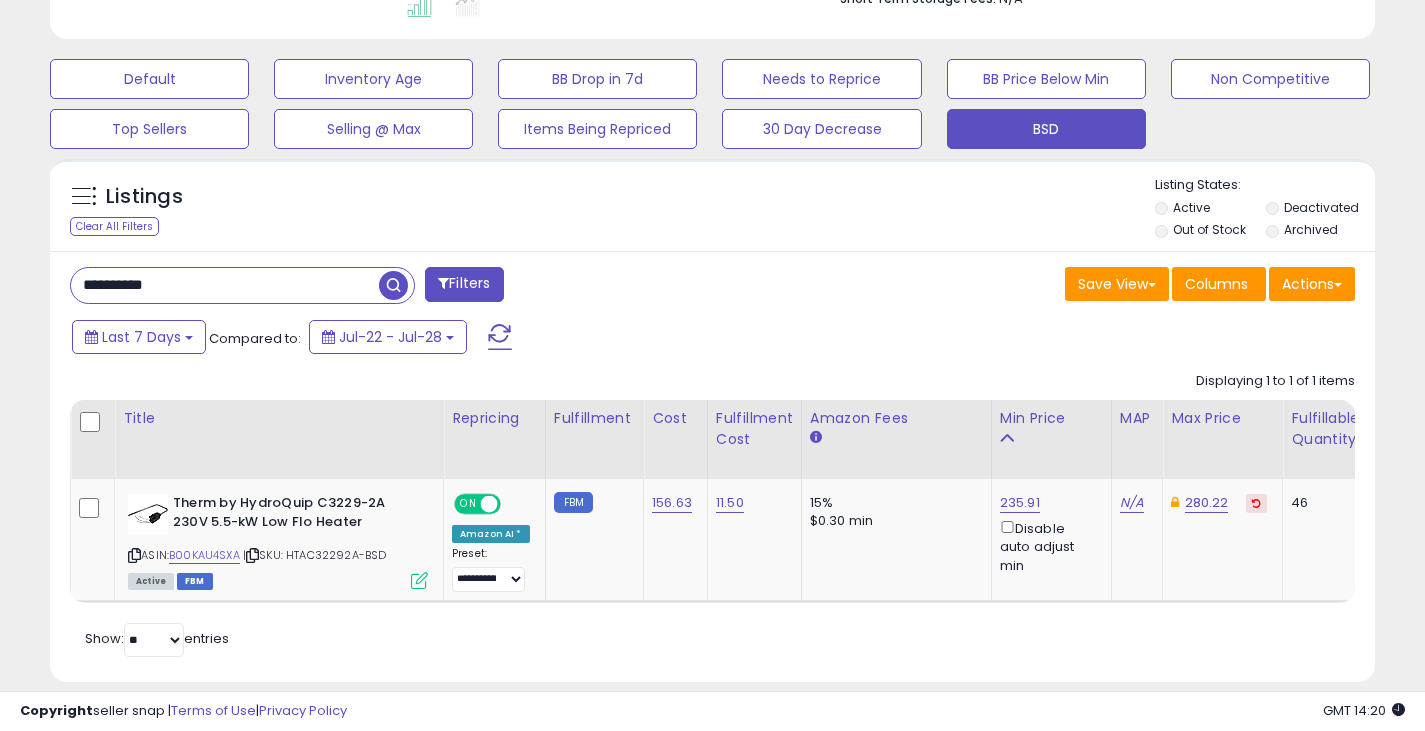 scroll, scrollTop: 612, scrollLeft: 0, axis: vertical 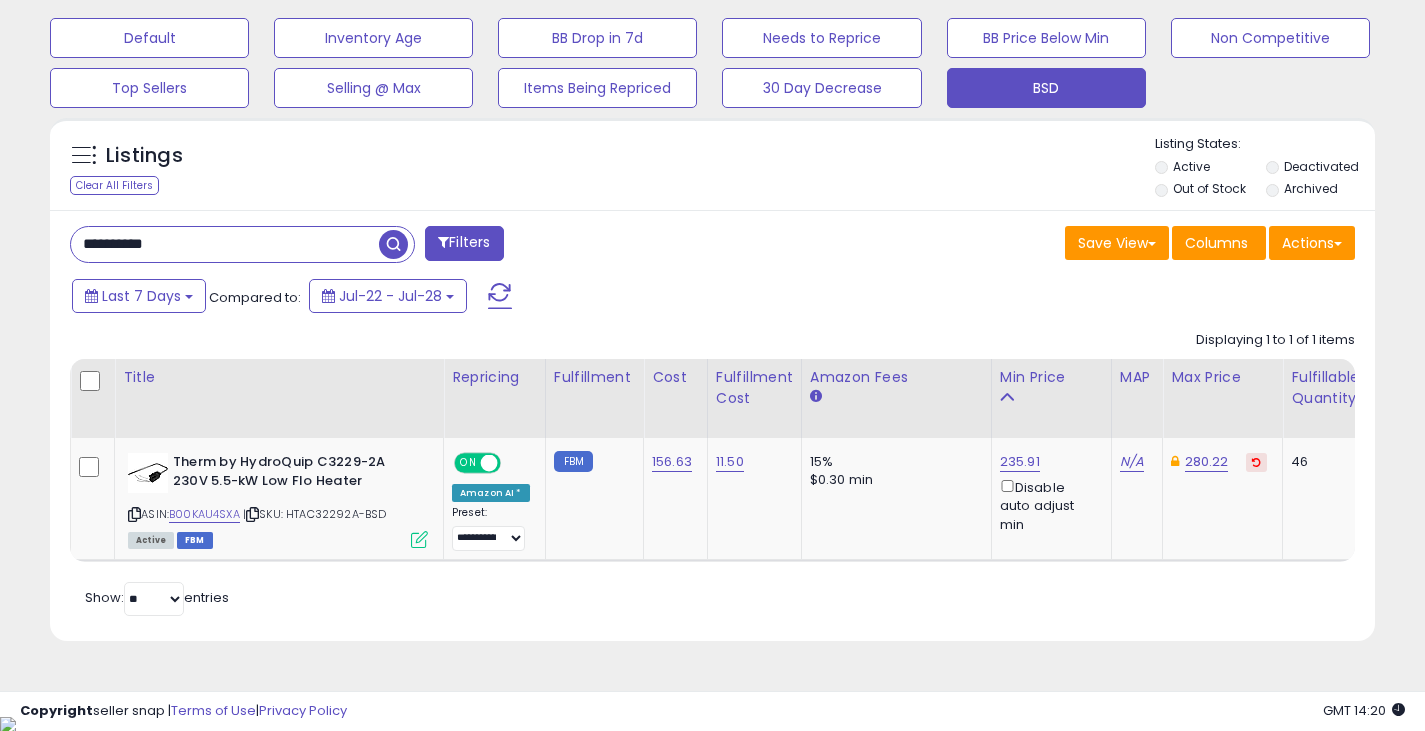click at bounding box center (393, 244) 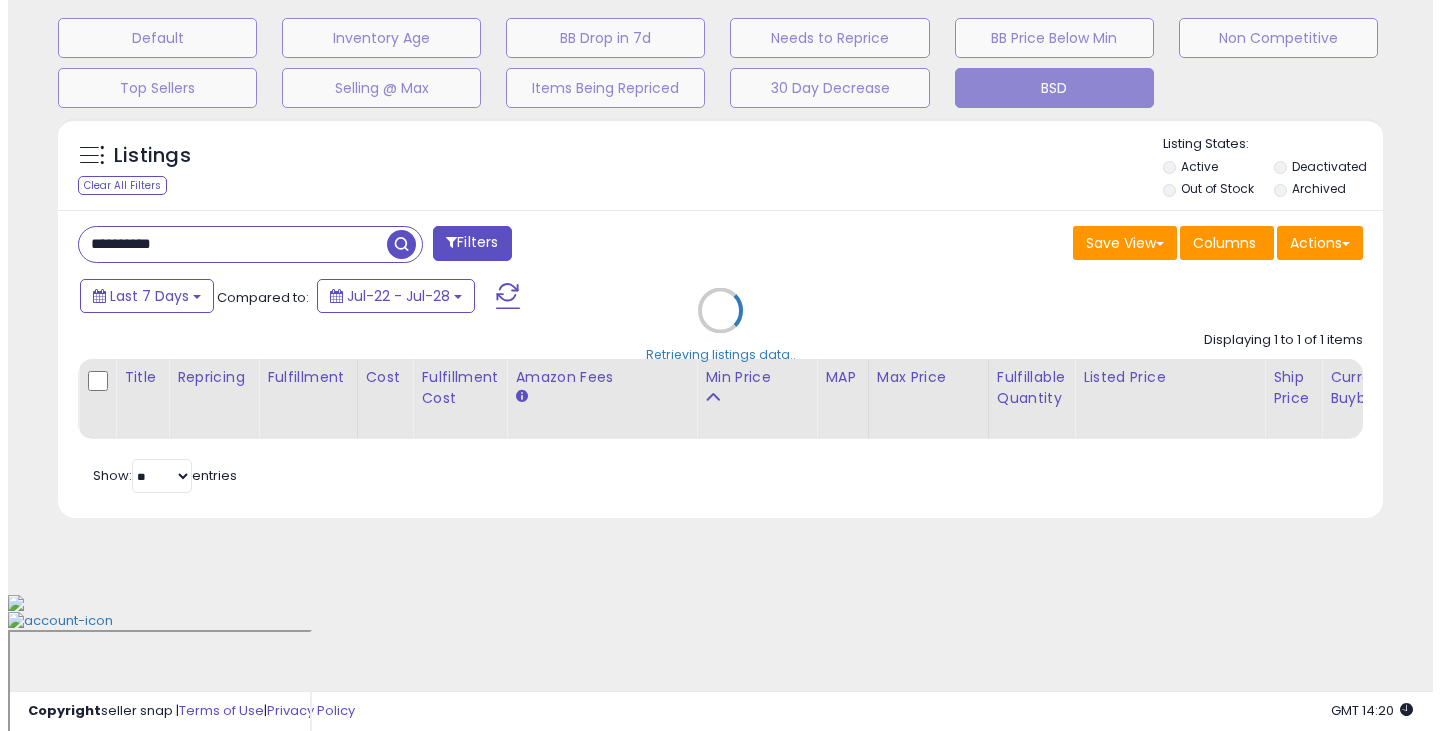 scroll, scrollTop: 489, scrollLeft: 0, axis: vertical 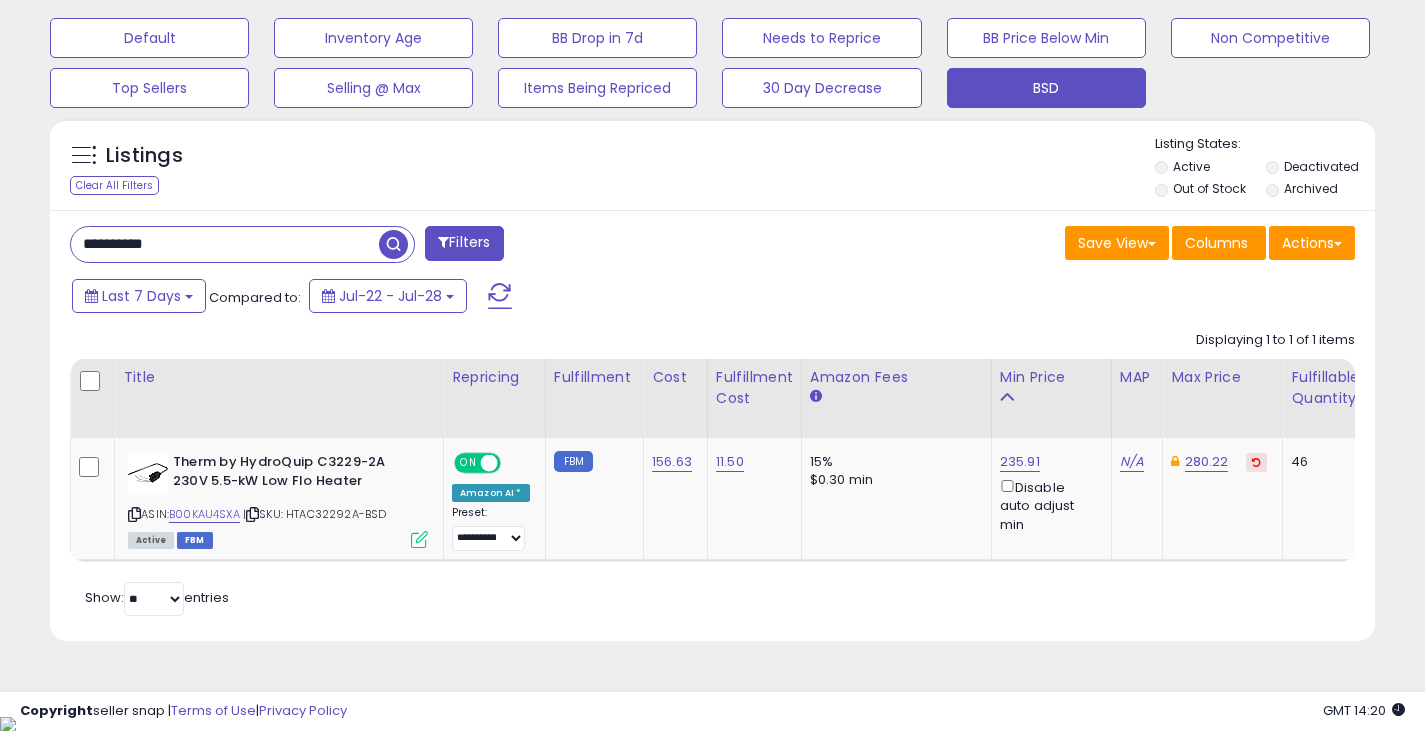 drag, startPoint x: 266, startPoint y: 233, endPoint x: 39, endPoint y: 267, distance: 229.53214 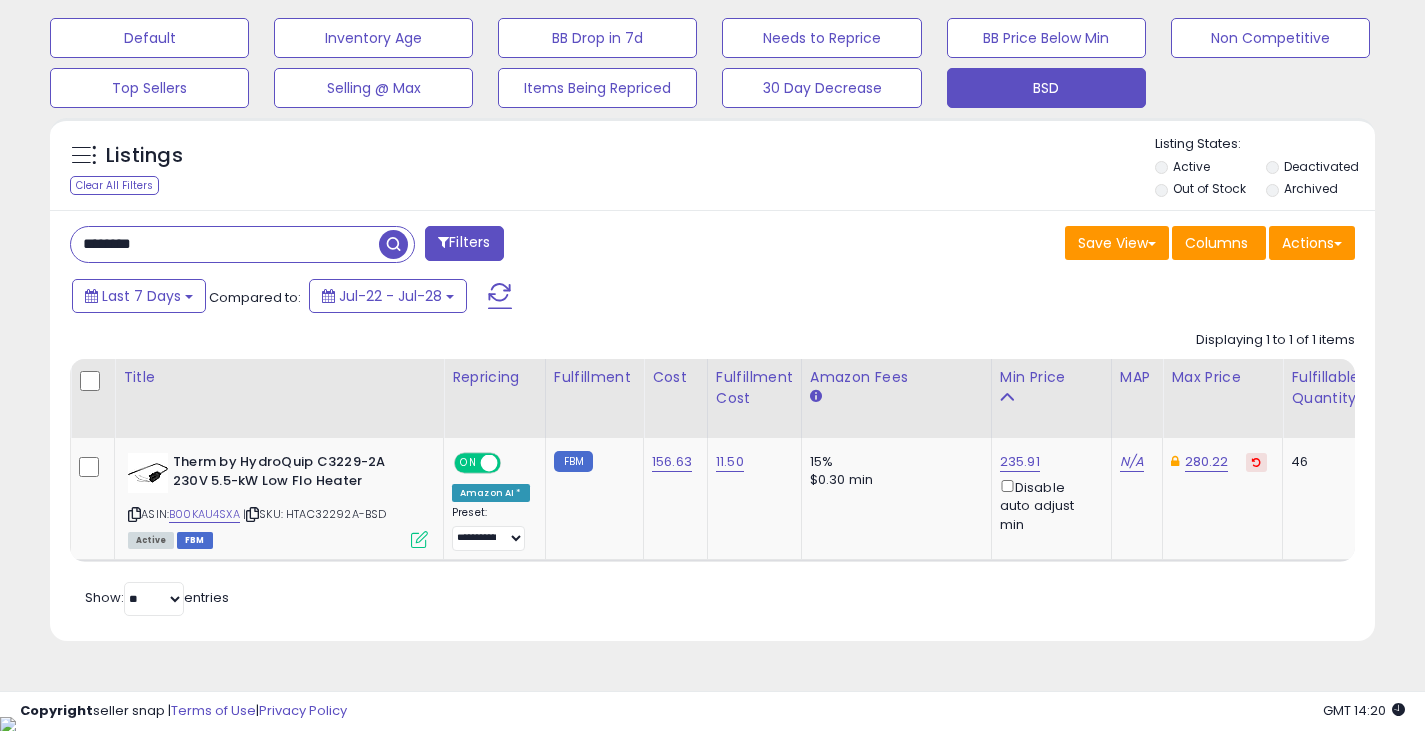 click at bounding box center (393, 244) 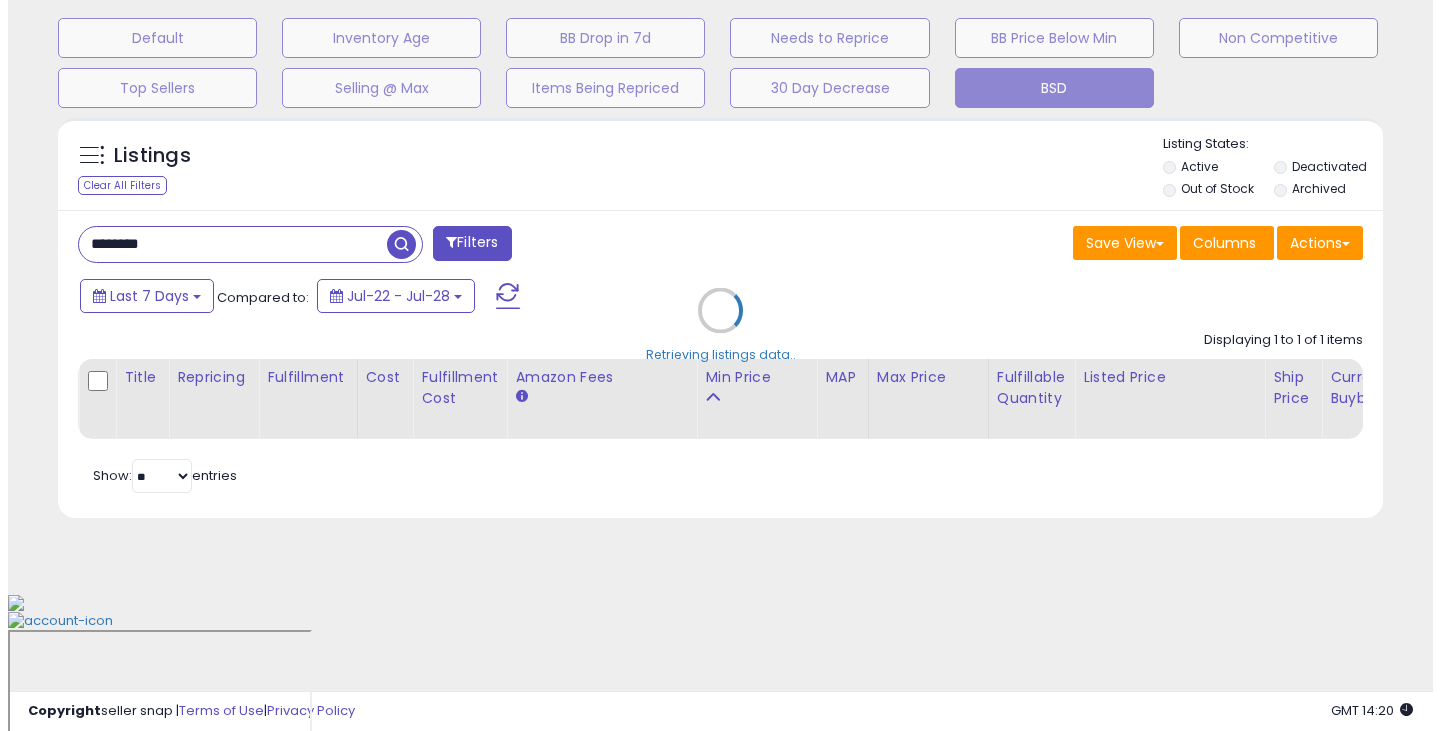 scroll, scrollTop: 489, scrollLeft: 0, axis: vertical 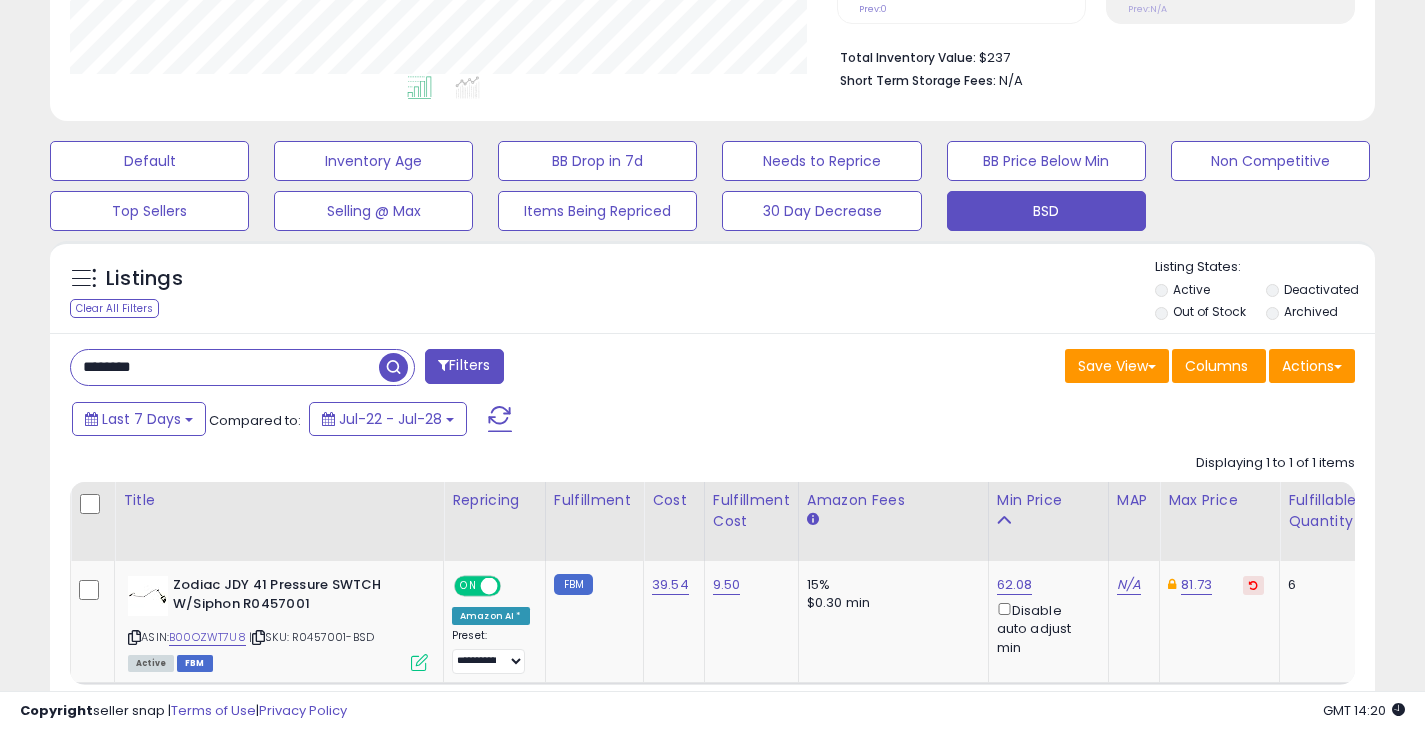 drag, startPoint x: 191, startPoint y: 370, endPoint x: 56, endPoint y: 376, distance: 135.13327 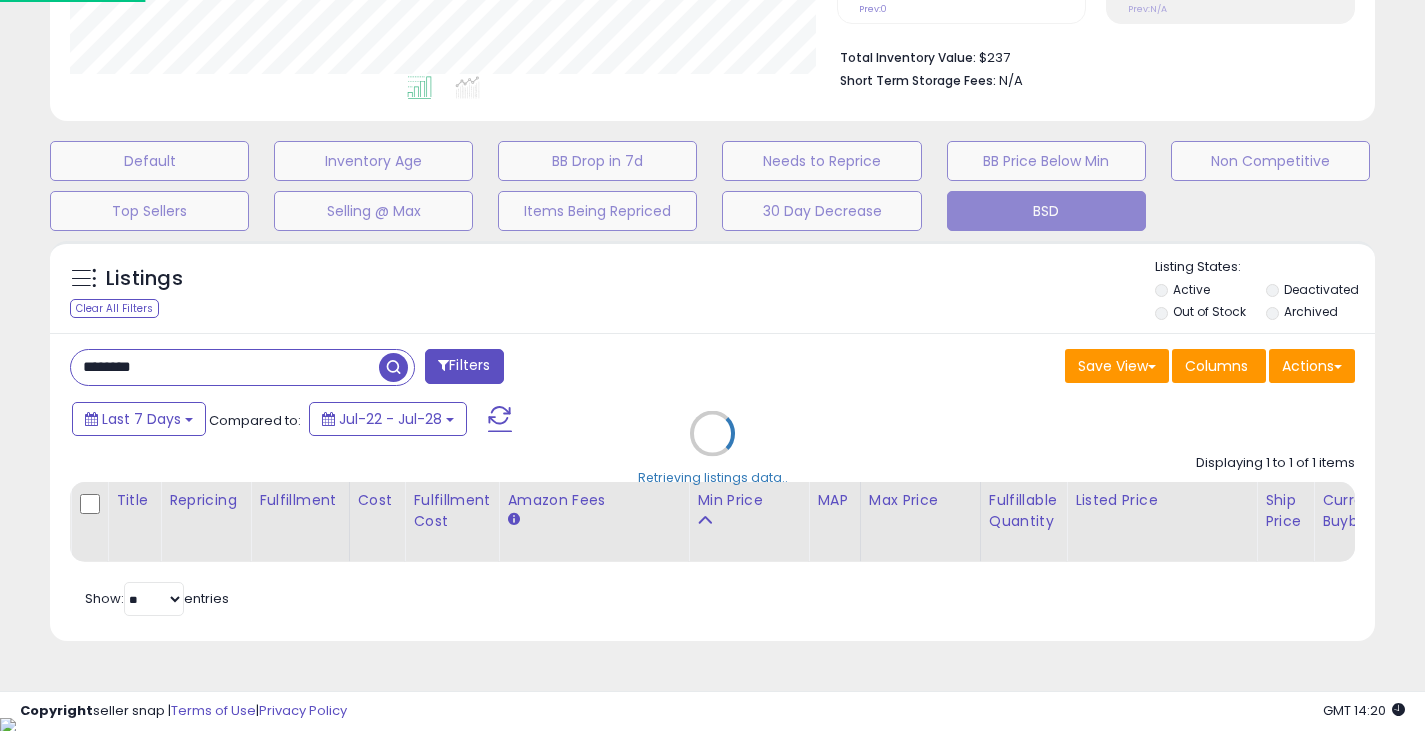 scroll, scrollTop: 999590, scrollLeft: 999224, axis: both 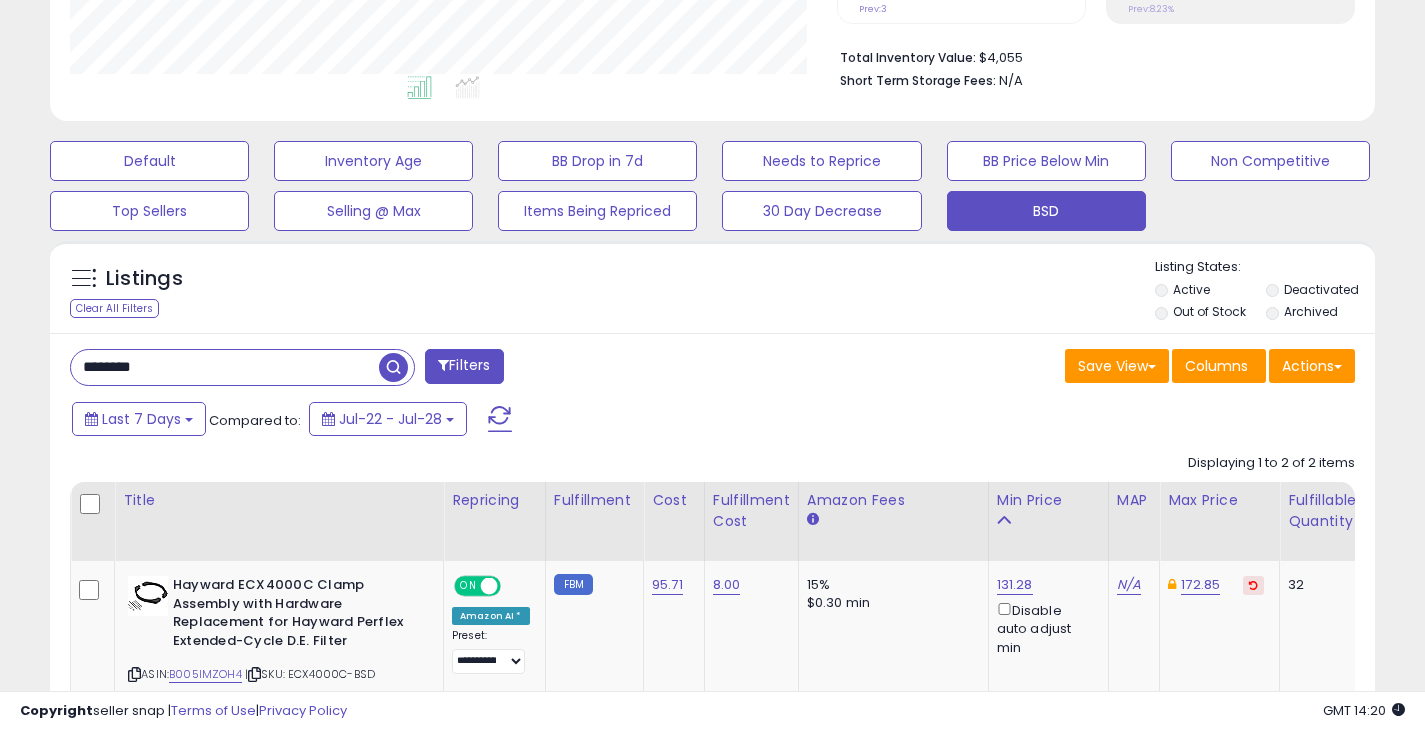 drag, startPoint x: 179, startPoint y: 368, endPoint x: -26, endPoint y: 401, distance: 207.63911 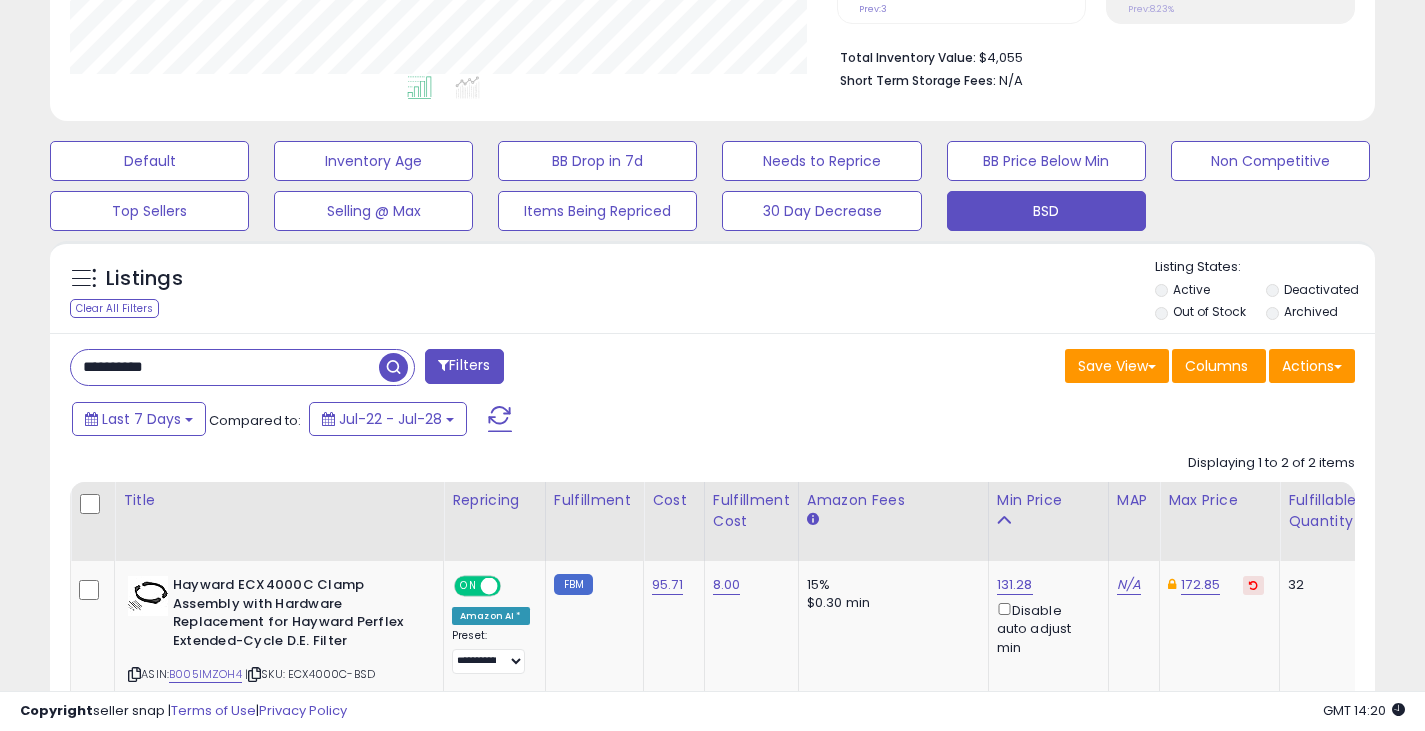 click at bounding box center [393, 367] 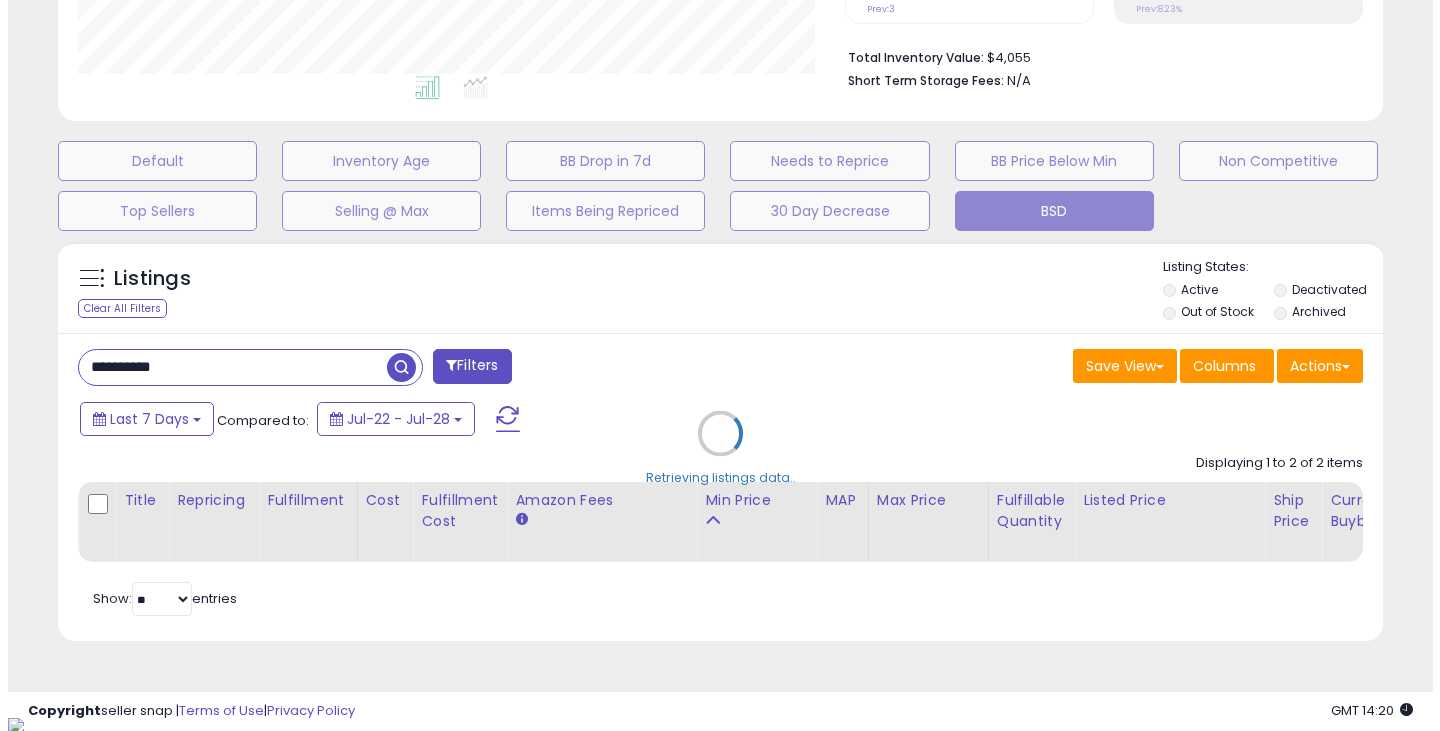 scroll, scrollTop: 999590, scrollLeft: 999224, axis: both 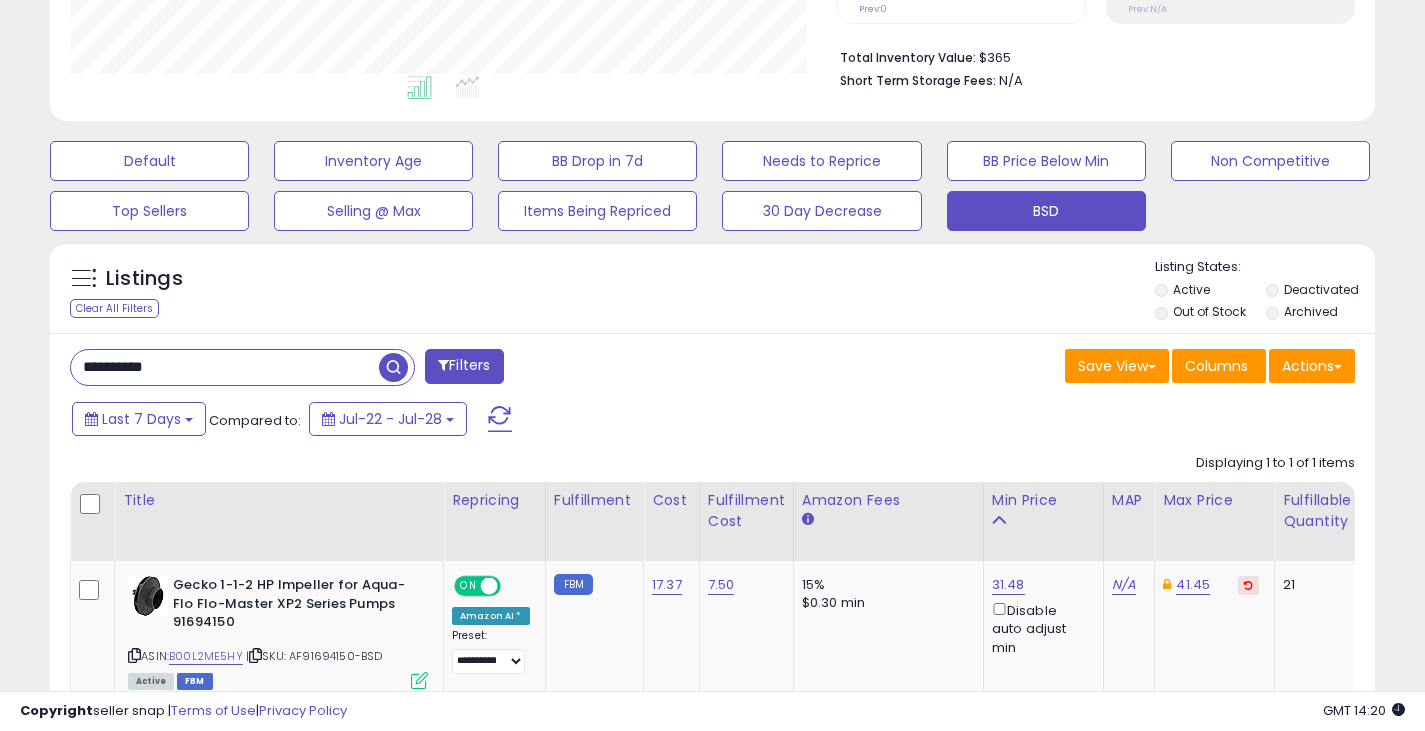 drag, startPoint x: 201, startPoint y: 361, endPoint x: 43, endPoint y: 386, distance: 159.96562 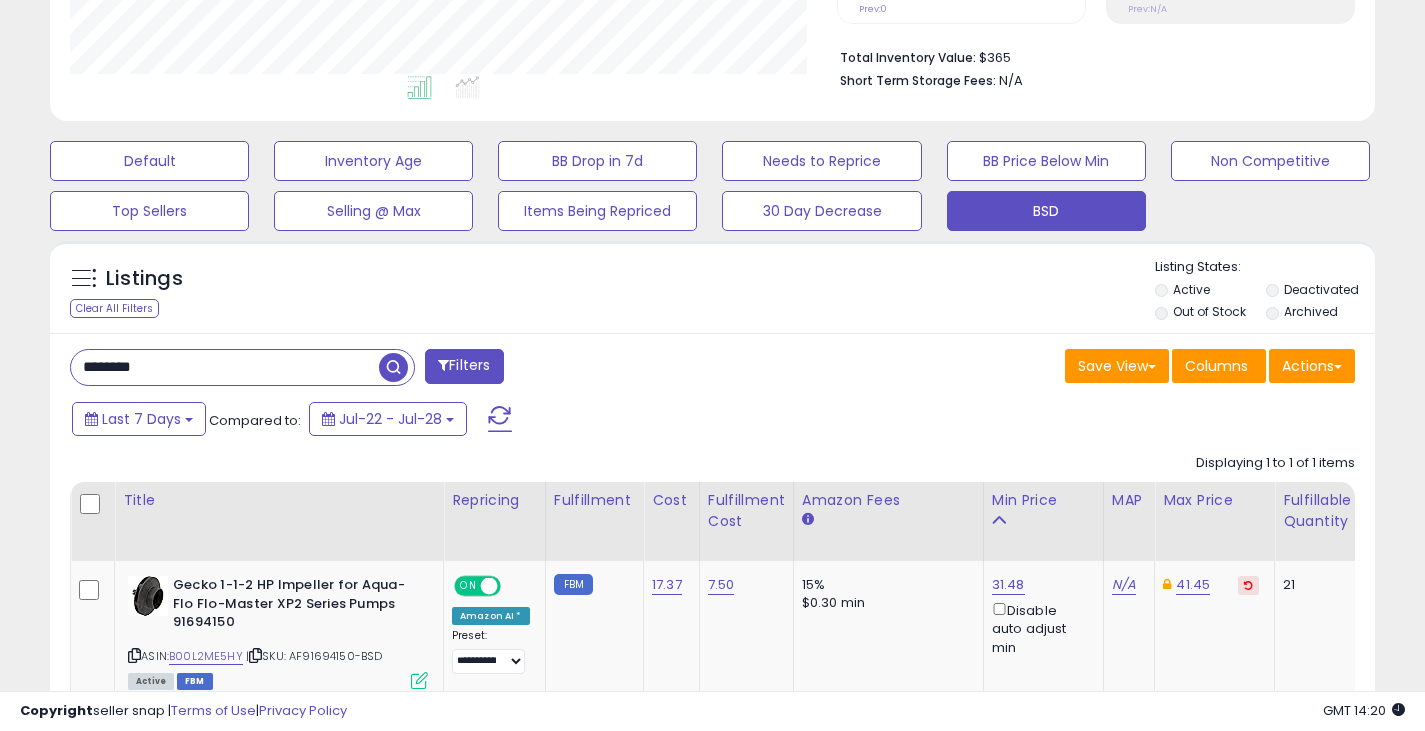 click on "********" at bounding box center (225, 367) 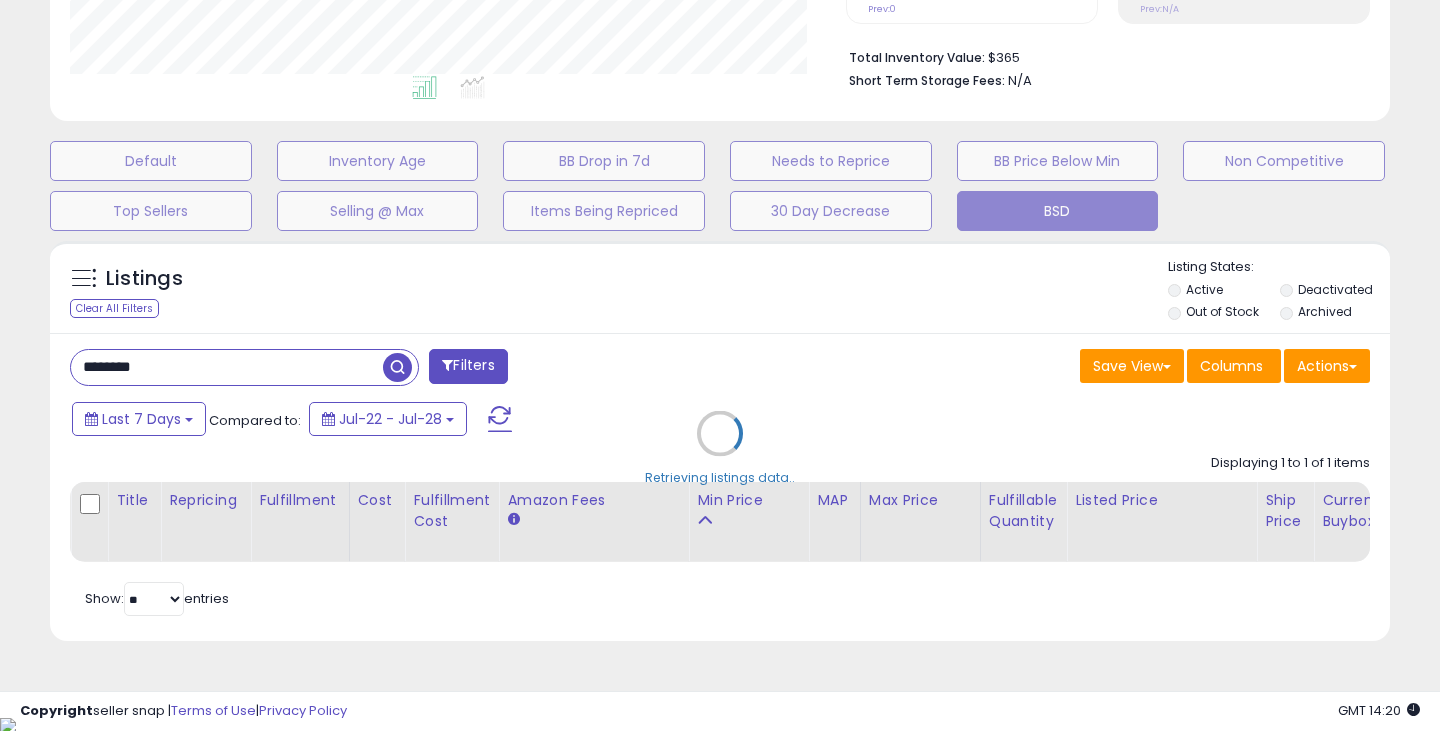 scroll, scrollTop: 999590, scrollLeft: 999224, axis: both 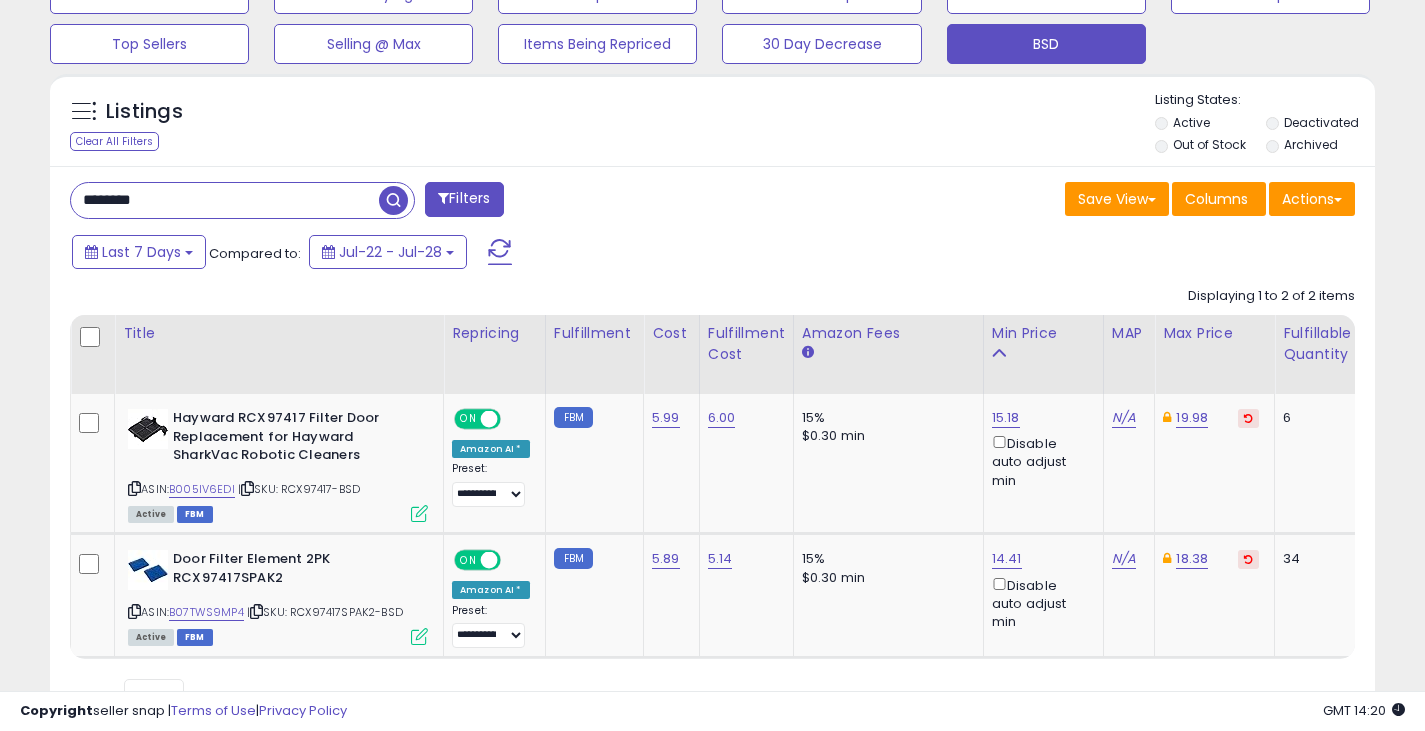 drag, startPoint x: 65, startPoint y: 213, endPoint x: 19, endPoint y: 222, distance: 46.872166 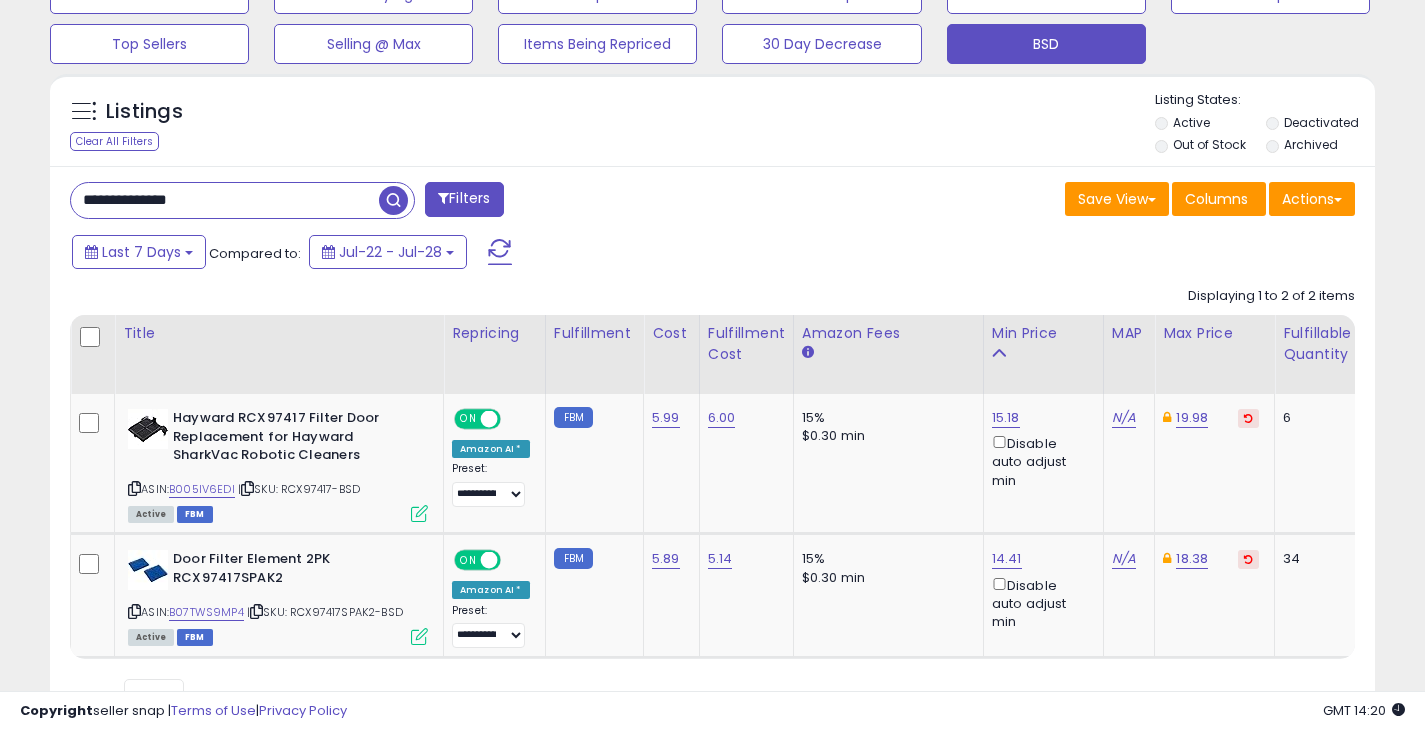 click at bounding box center (393, 200) 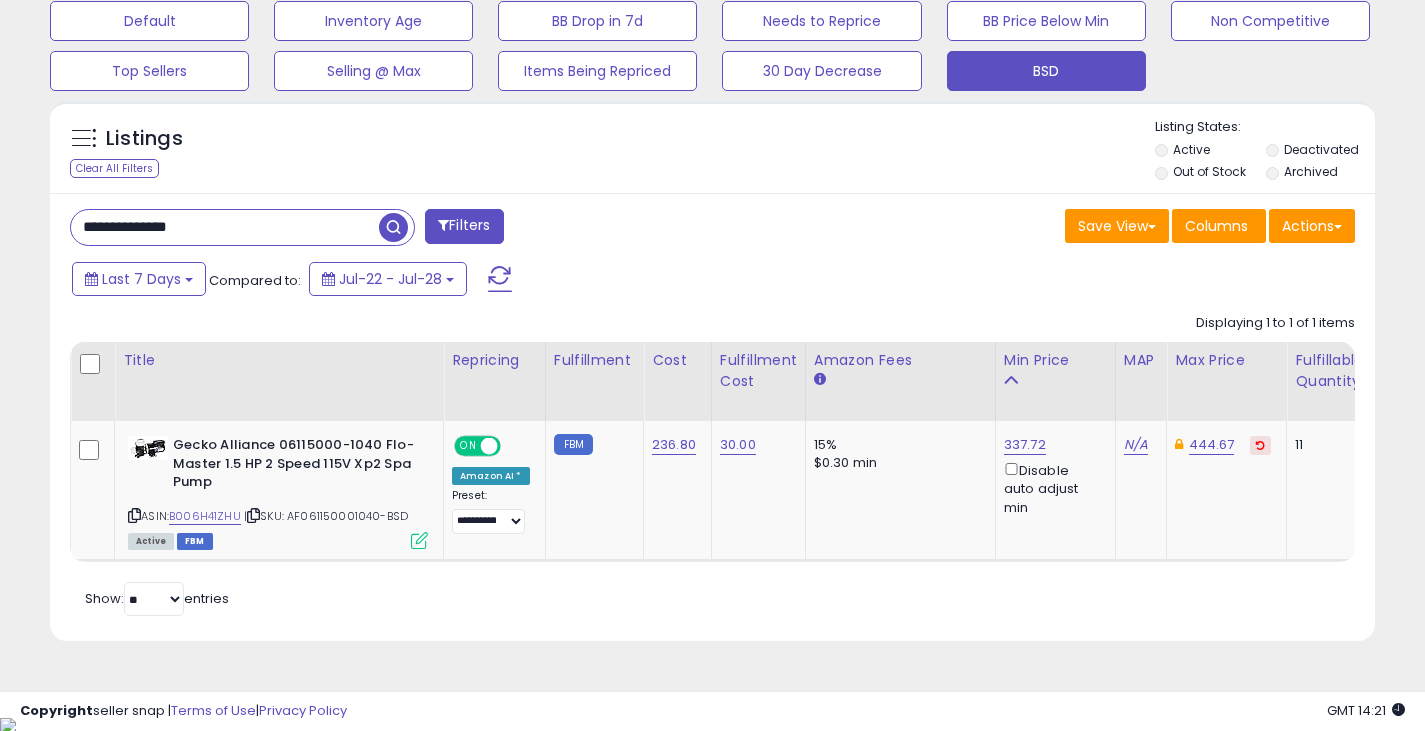 drag, startPoint x: 128, startPoint y: 237, endPoint x: 69, endPoint y: 246, distance: 59.682495 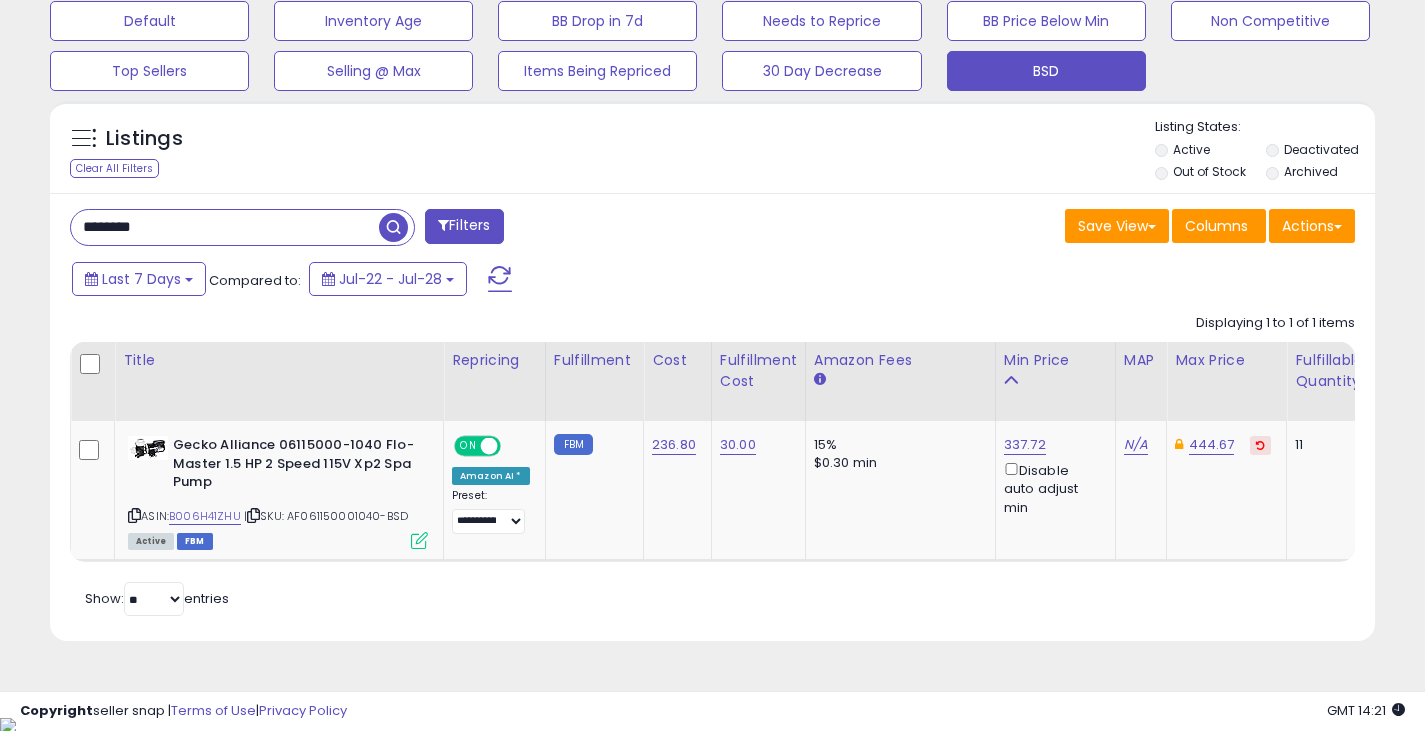 click at bounding box center (393, 227) 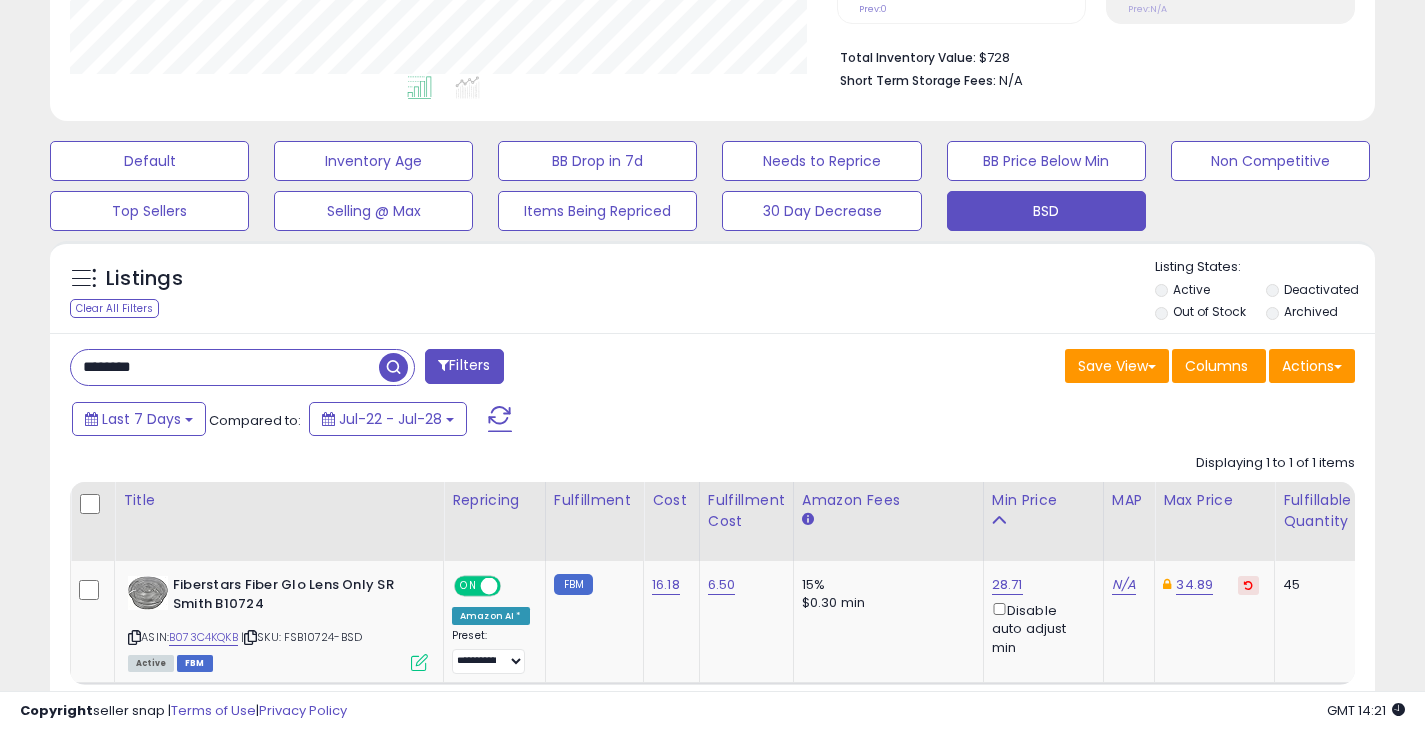 drag, startPoint x: 55, startPoint y: 385, endPoint x: 42, endPoint y: 385, distance: 13 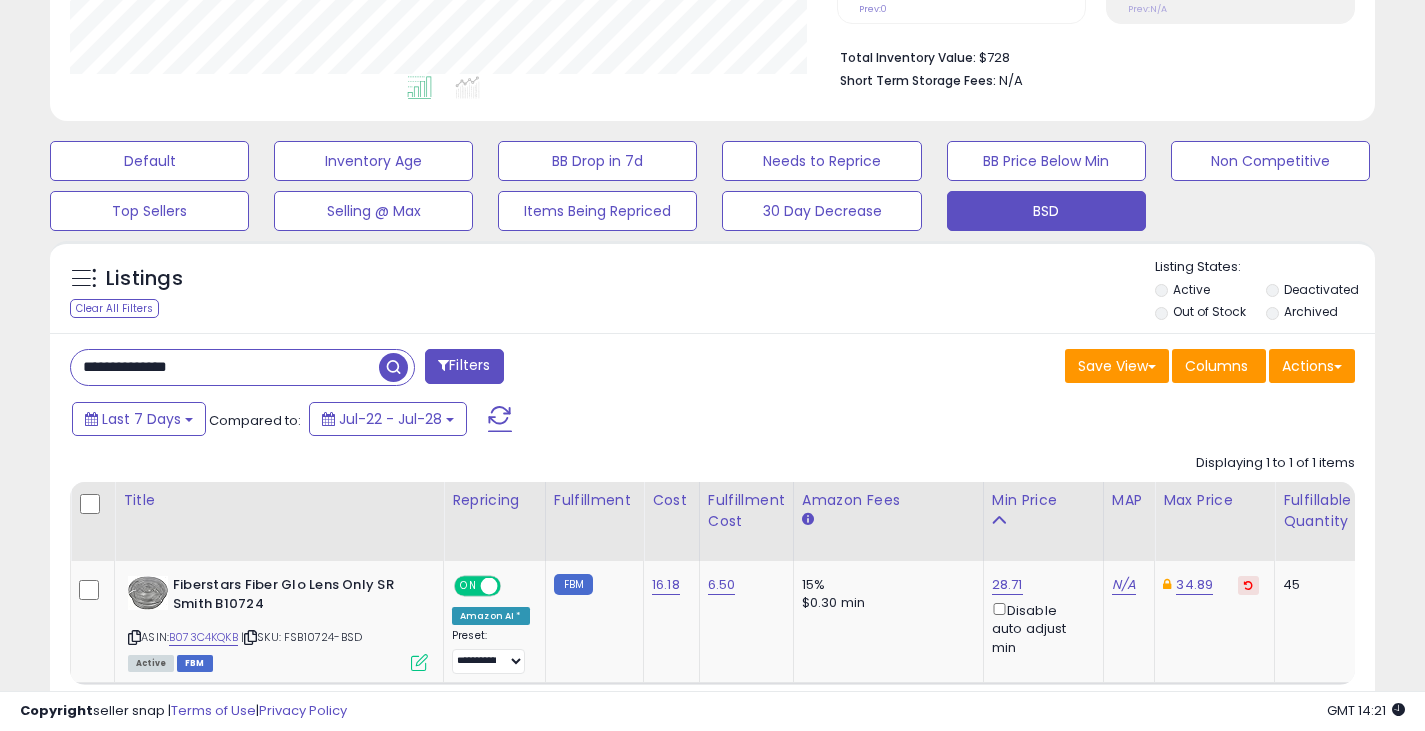 click at bounding box center [393, 367] 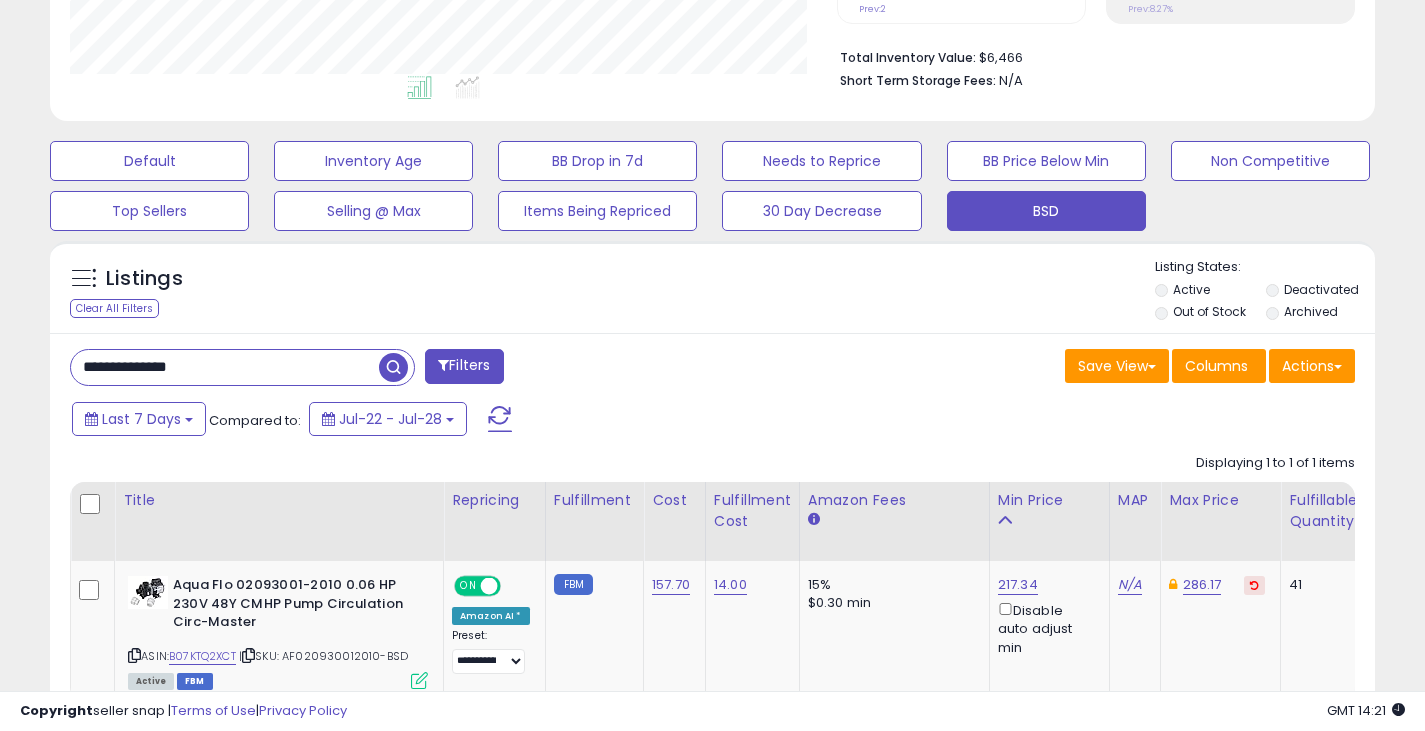 drag, startPoint x: 222, startPoint y: 380, endPoint x: 58, endPoint y: 385, distance: 164.0762 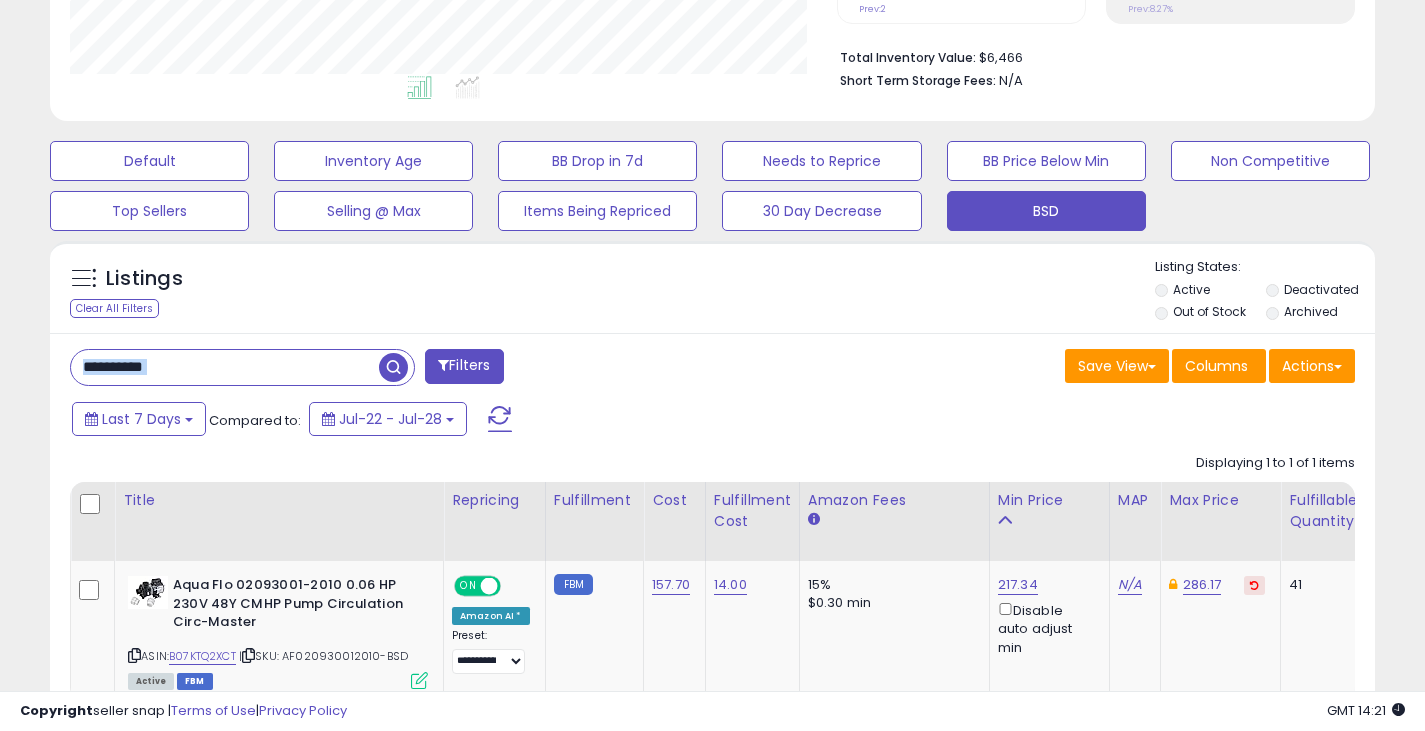 drag, startPoint x: 58, startPoint y: 385, endPoint x: 334, endPoint y: 376, distance: 276.1467 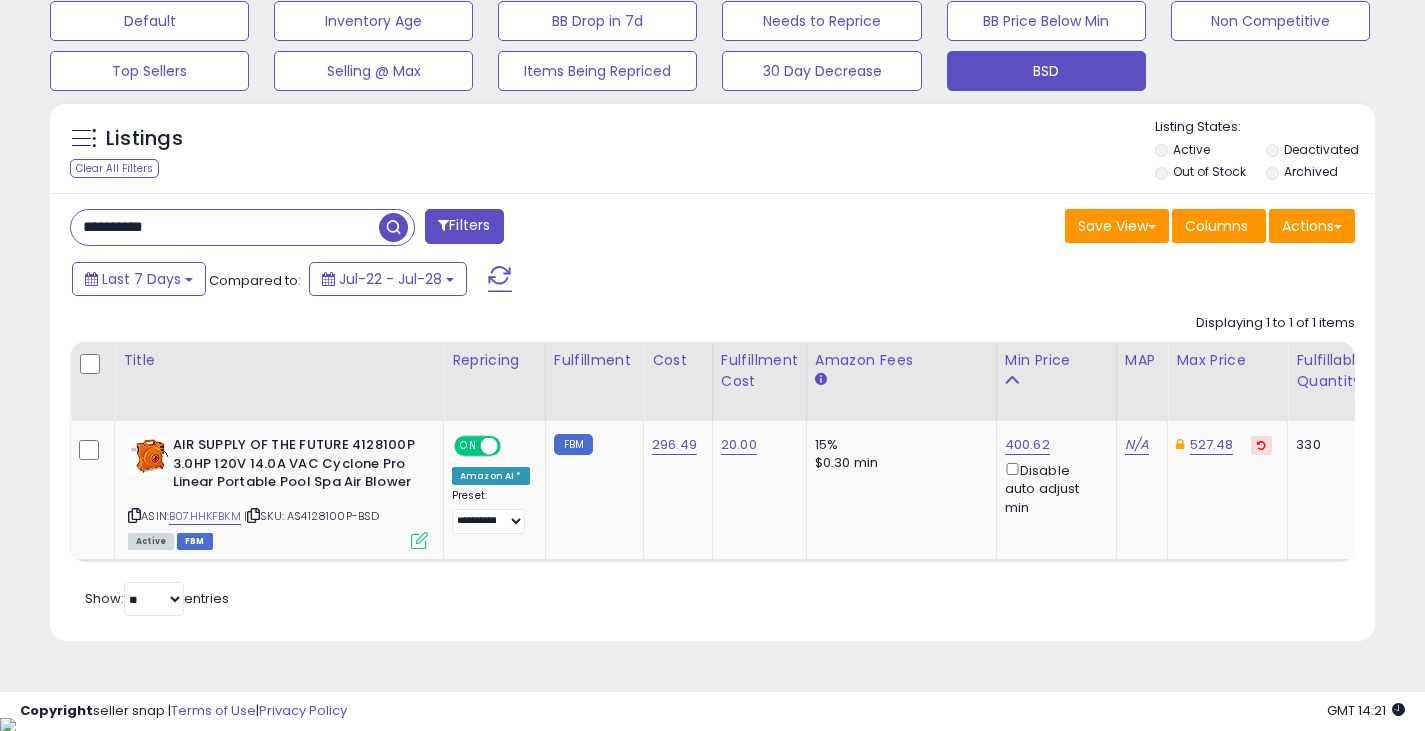 drag, startPoint x: 67, startPoint y: 246, endPoint x: 38, endPoint y: 251, distance: 29.427877 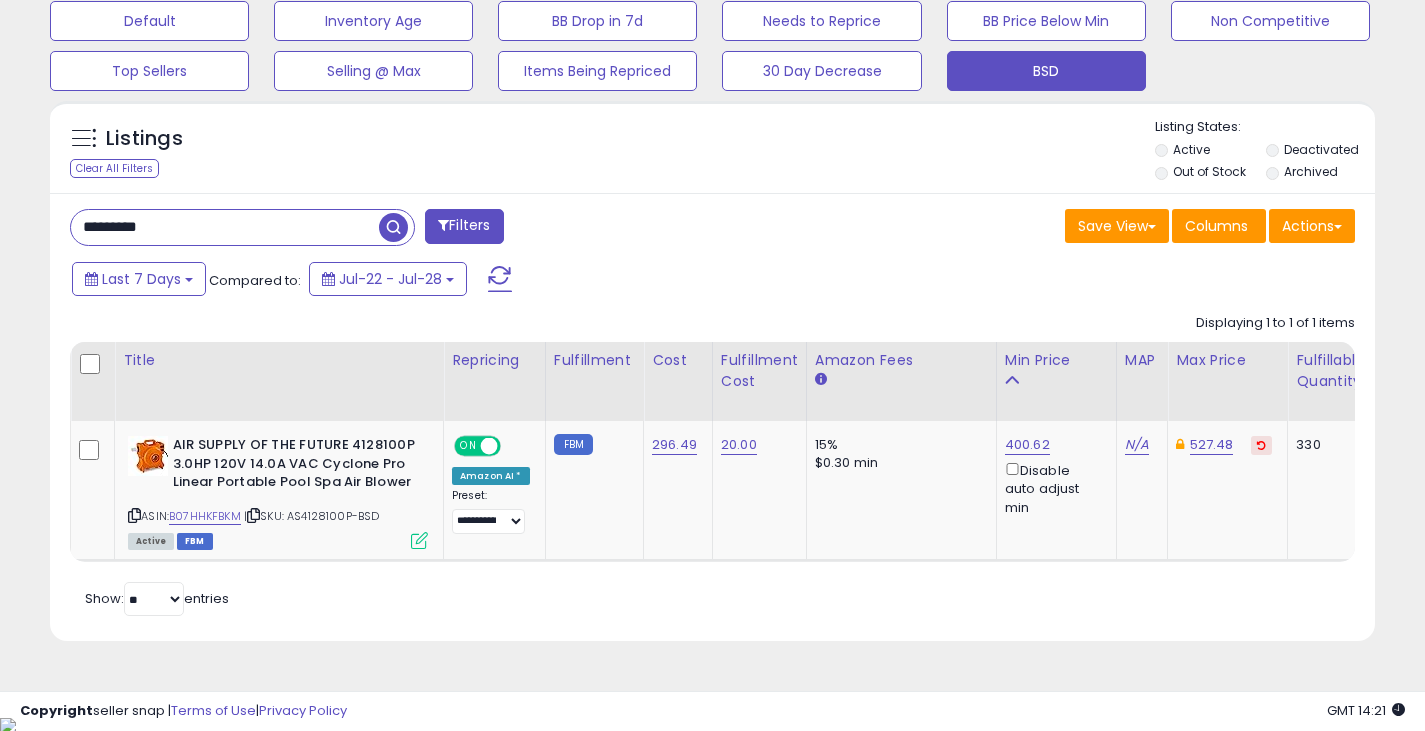 click at bounding box center (393, 227) 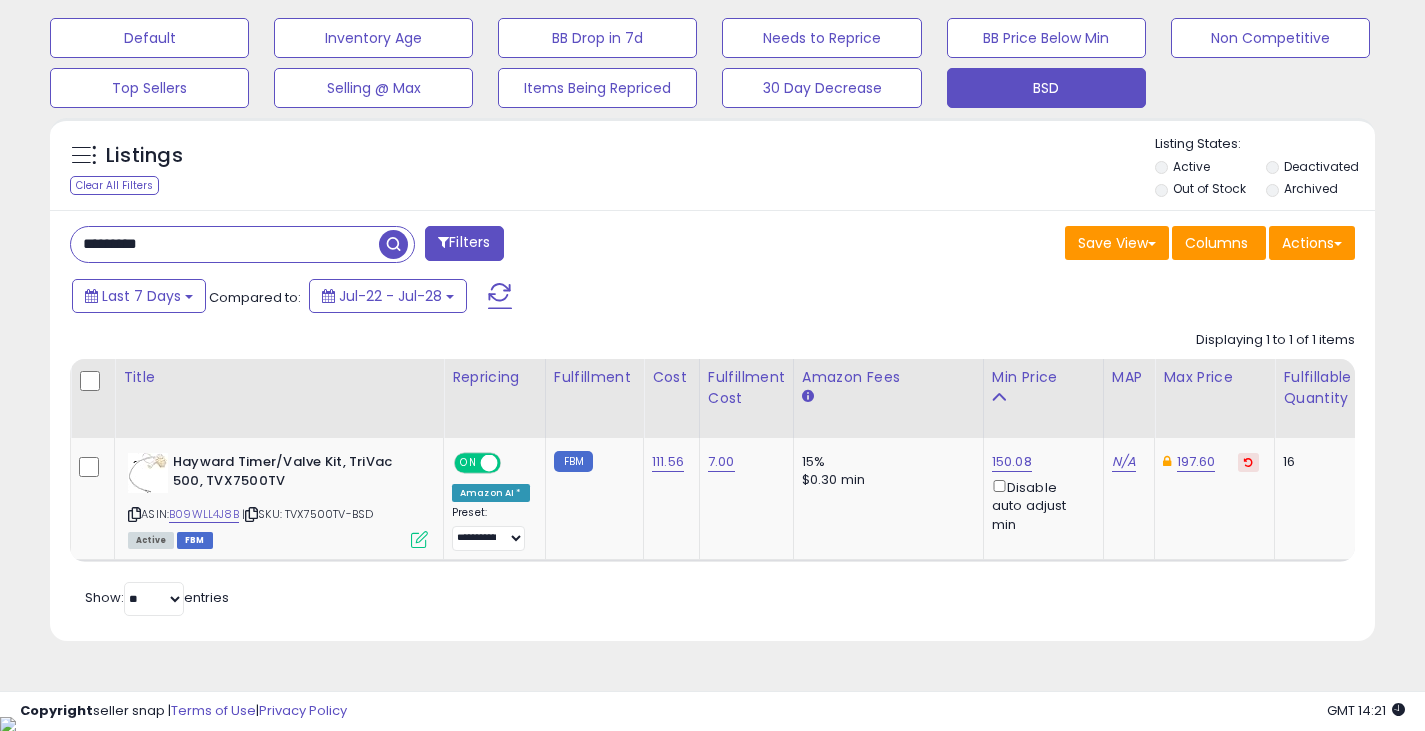 drag, startPoint x: 184, startPoint y: 241, endPoint x: 25, endPoint y: 260, distance: 160.1312 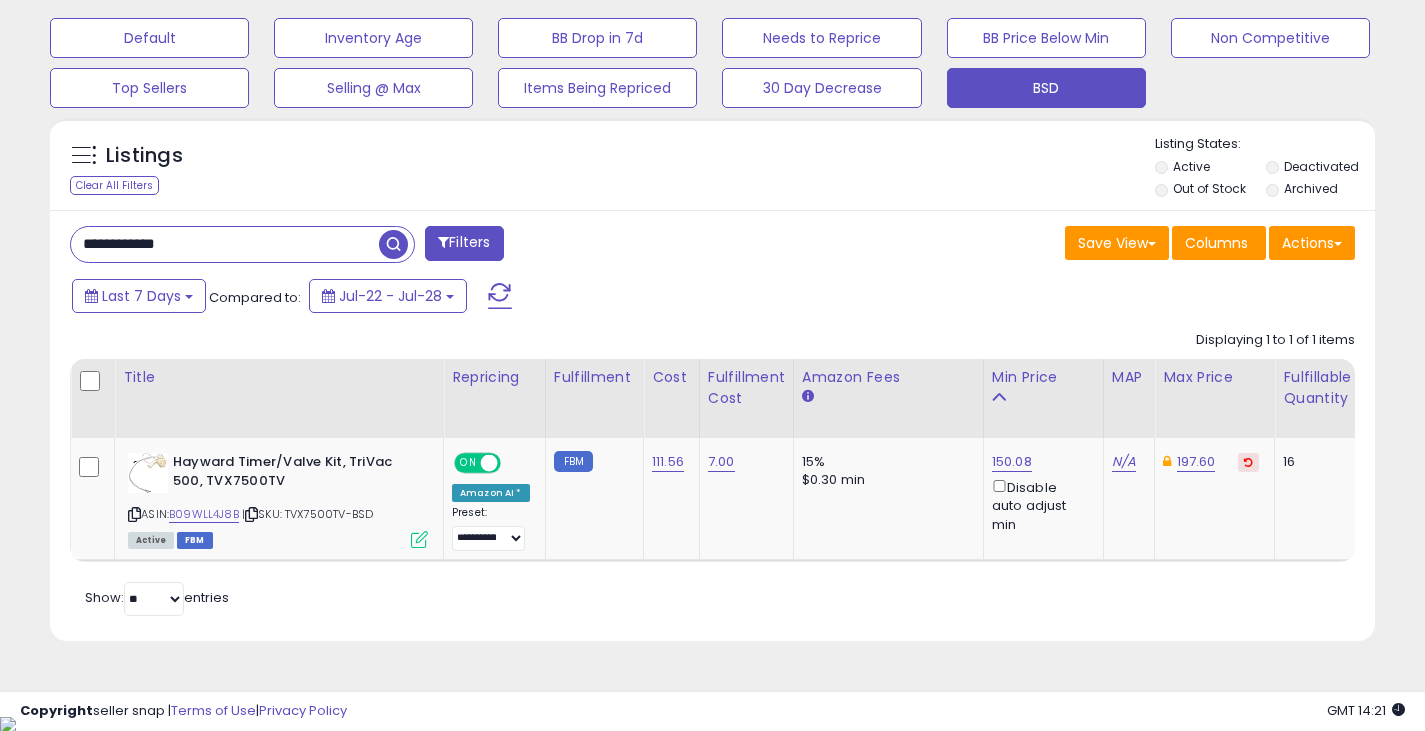 click at bounding box center [393, 244] 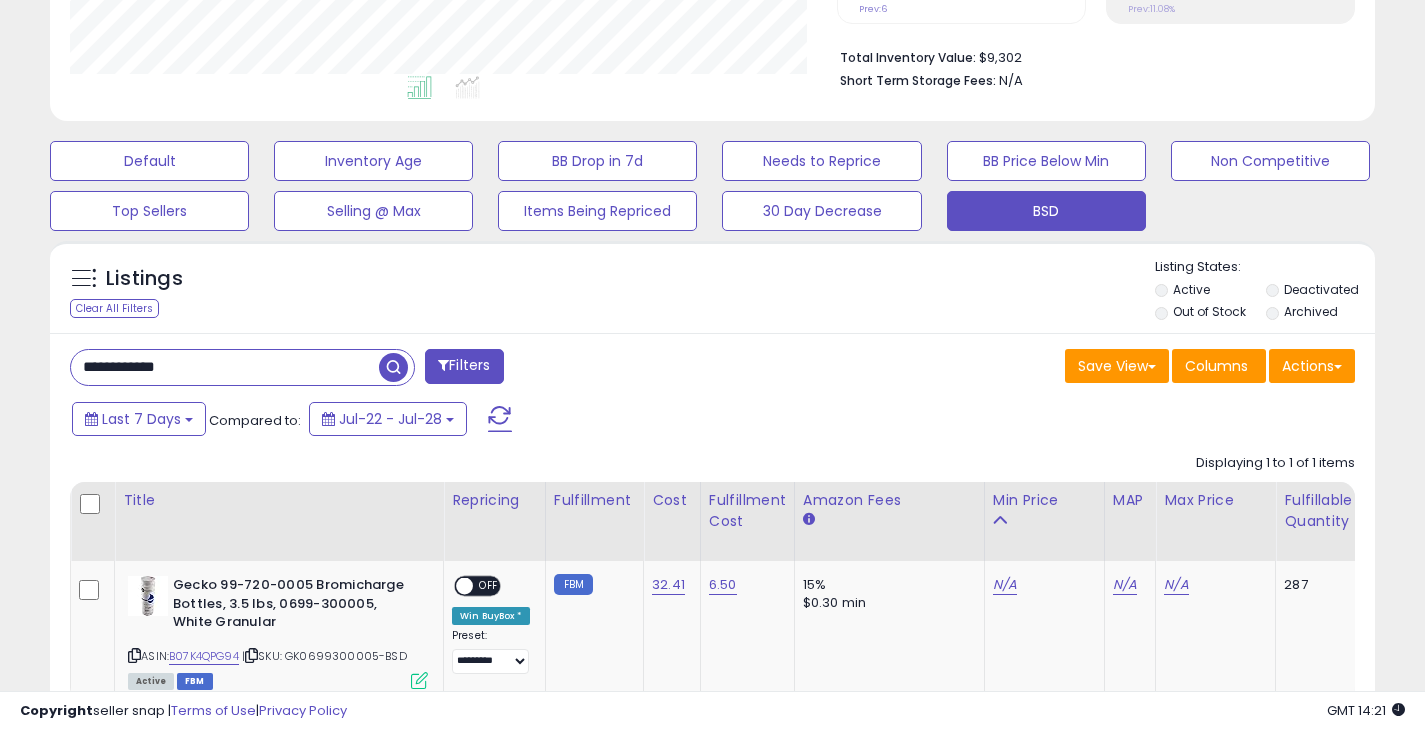 drag, startPoint x: 225, startPoint y: 352, endPoint x: 71, endPoint y: 390, distance: 158.61903 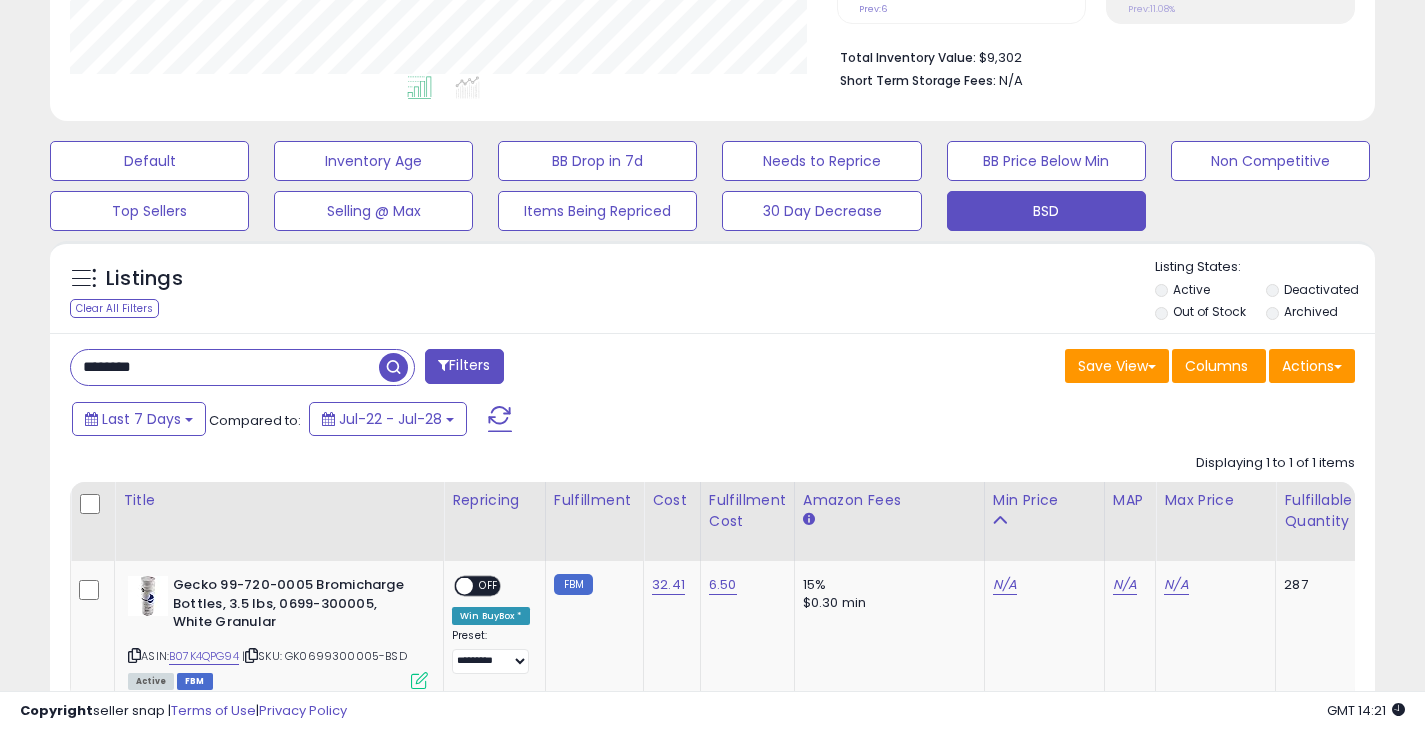click at bounding box center (393, 367) 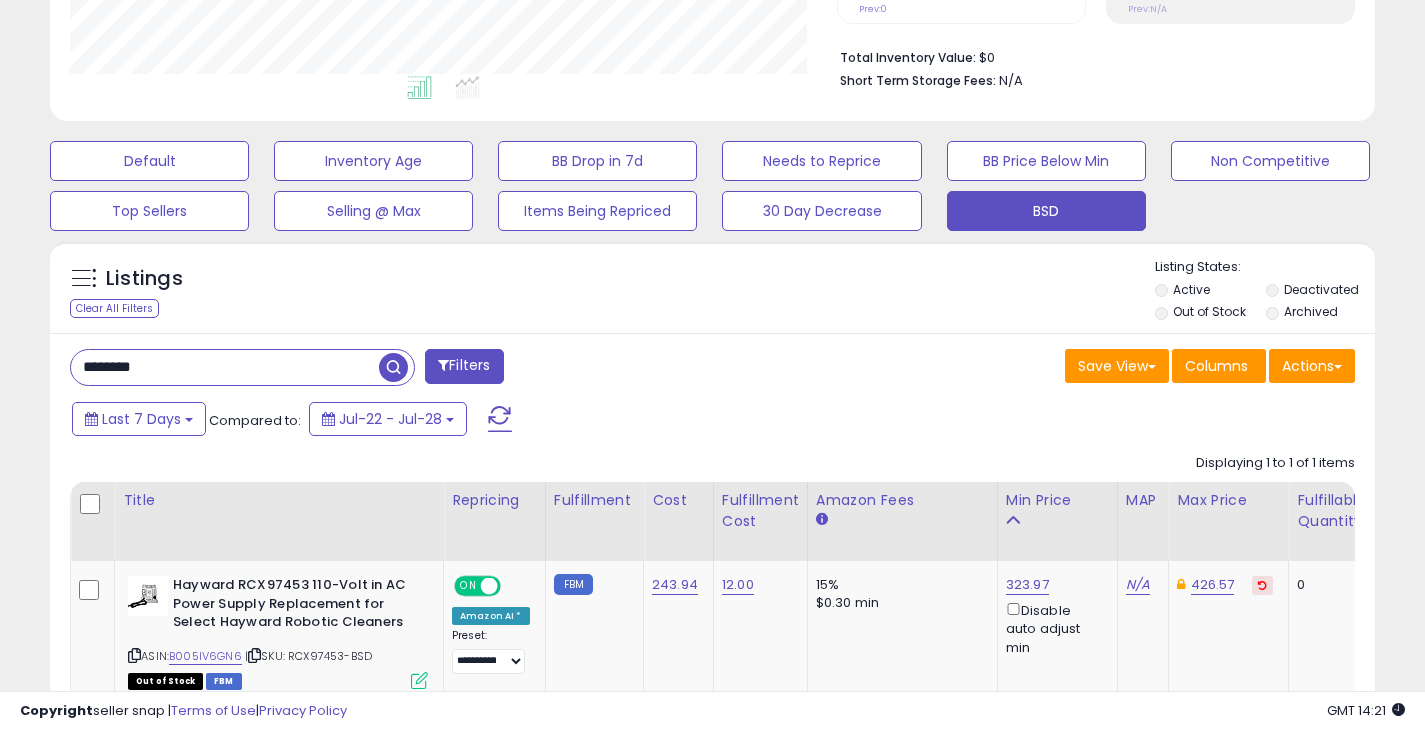 drag, startPoint x: 201, startPoint y: 371, endPoint x: 12, endPoint y: 366, distance: 189.06613 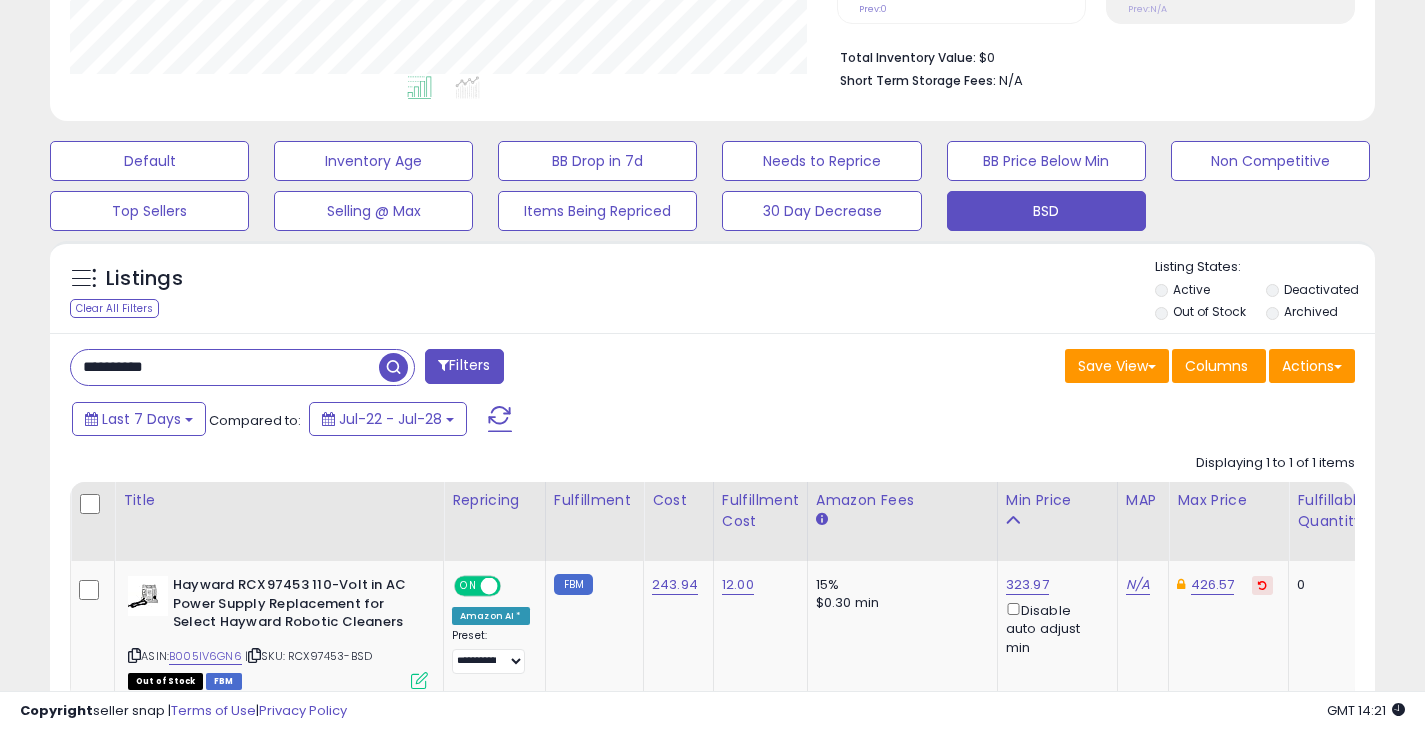 click at bounding box center [393, 367] 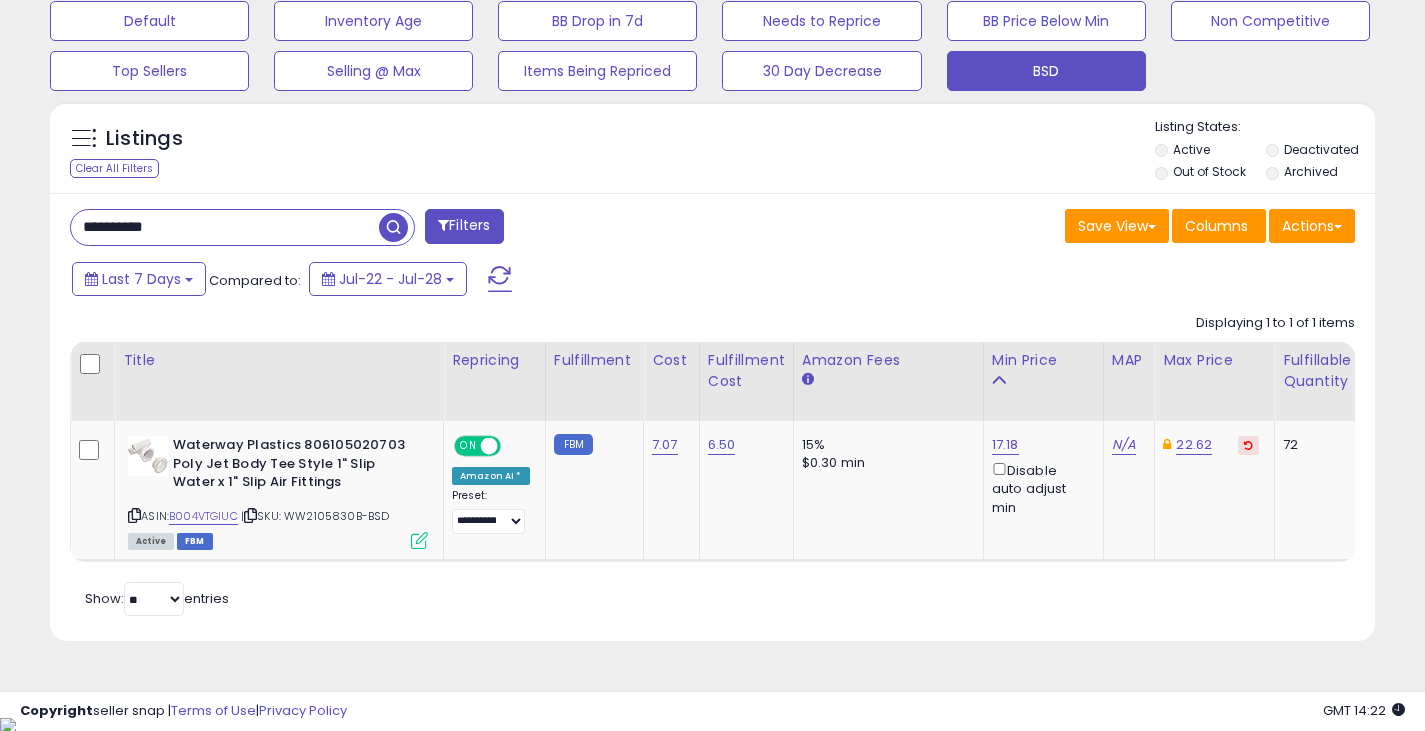 drag, startPoint x: 217, startPoint y: 227, endPoint x: 45, endPoint y: 240, distance: 172.49059 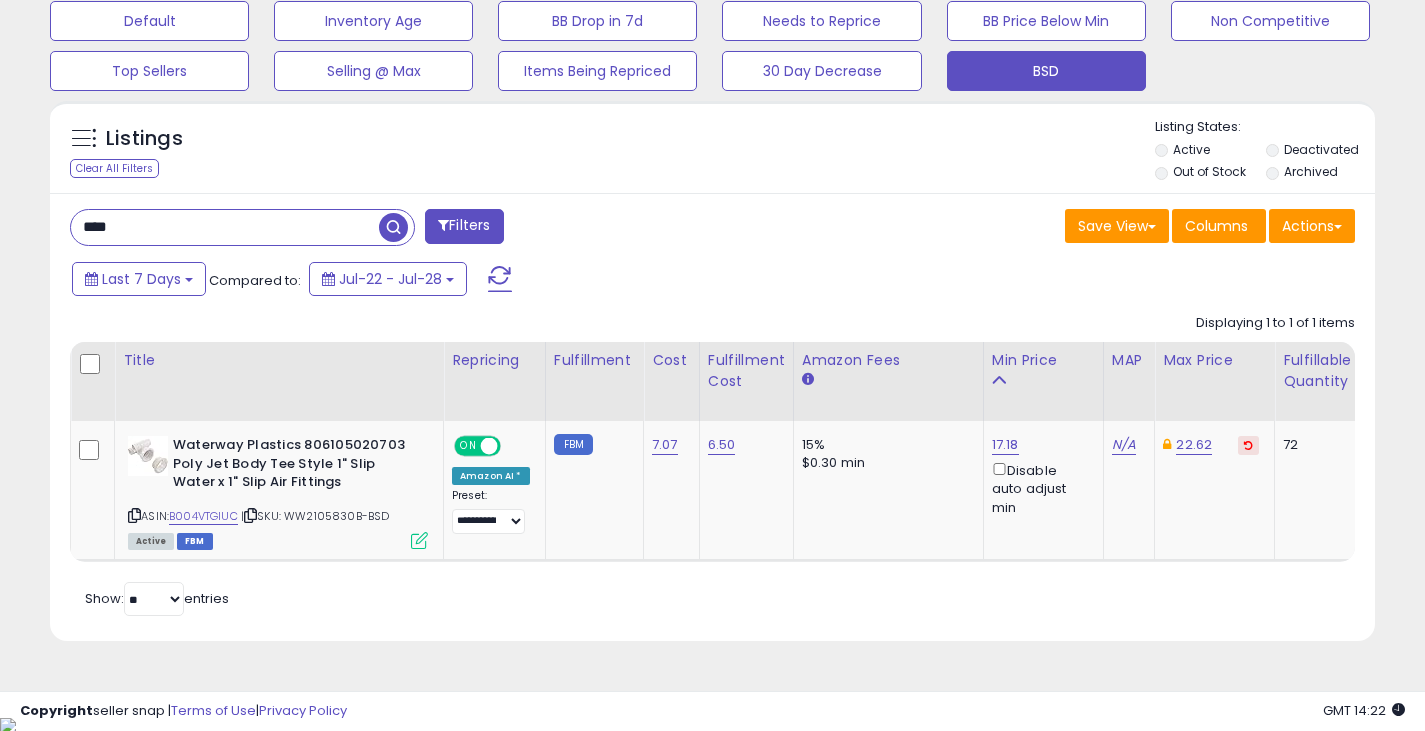 click at bounding box center (393, 227) 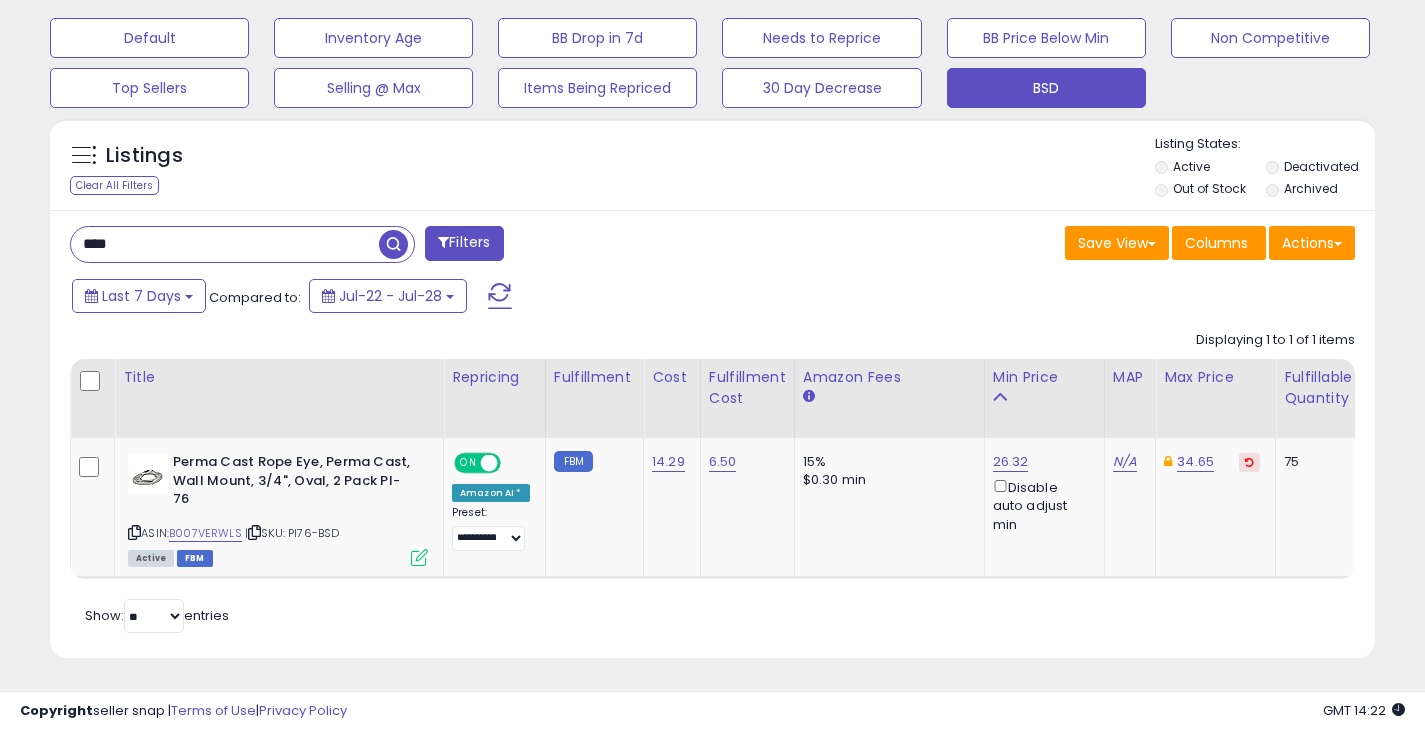 drag, startPoint x: 176, startPoint y: 258, endPoint x: 51, endPoint y: 260, distance: 125.016 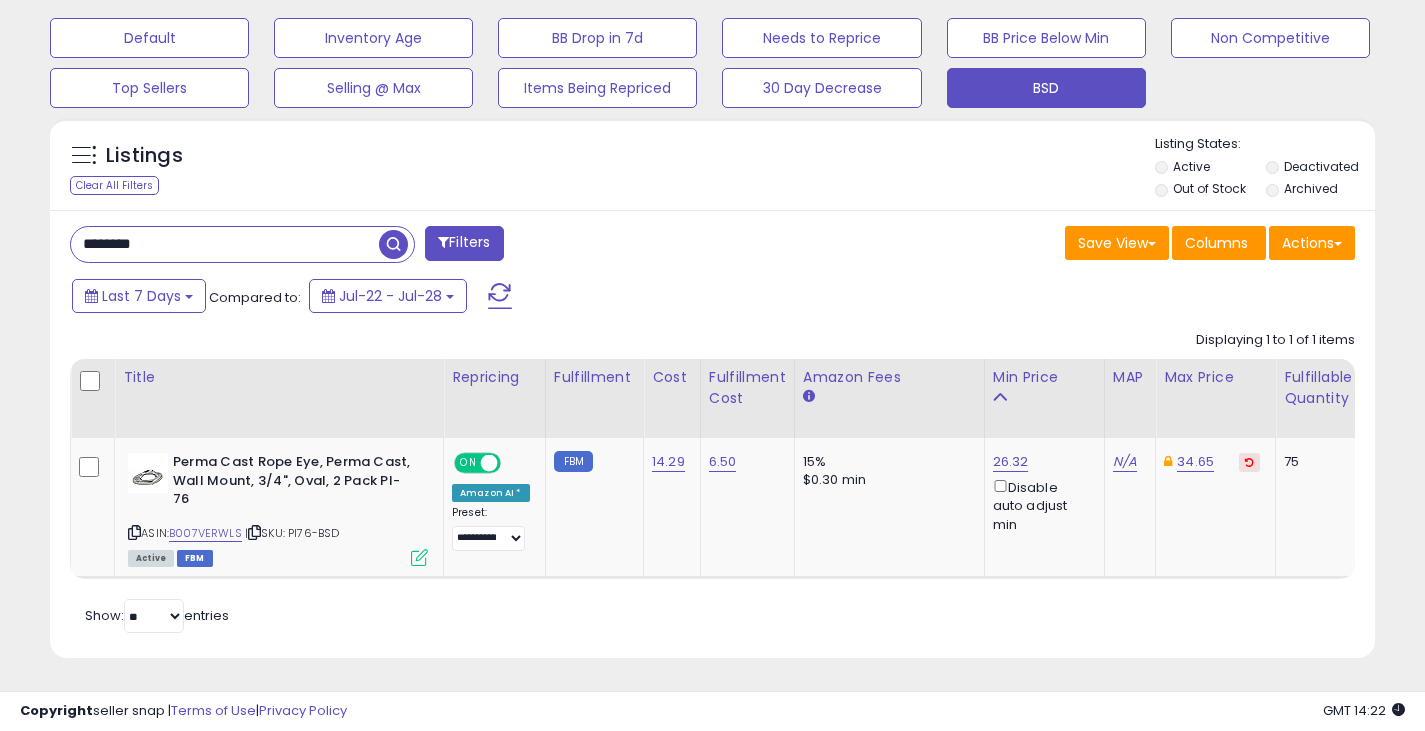 click at bounding box center [393, 244] 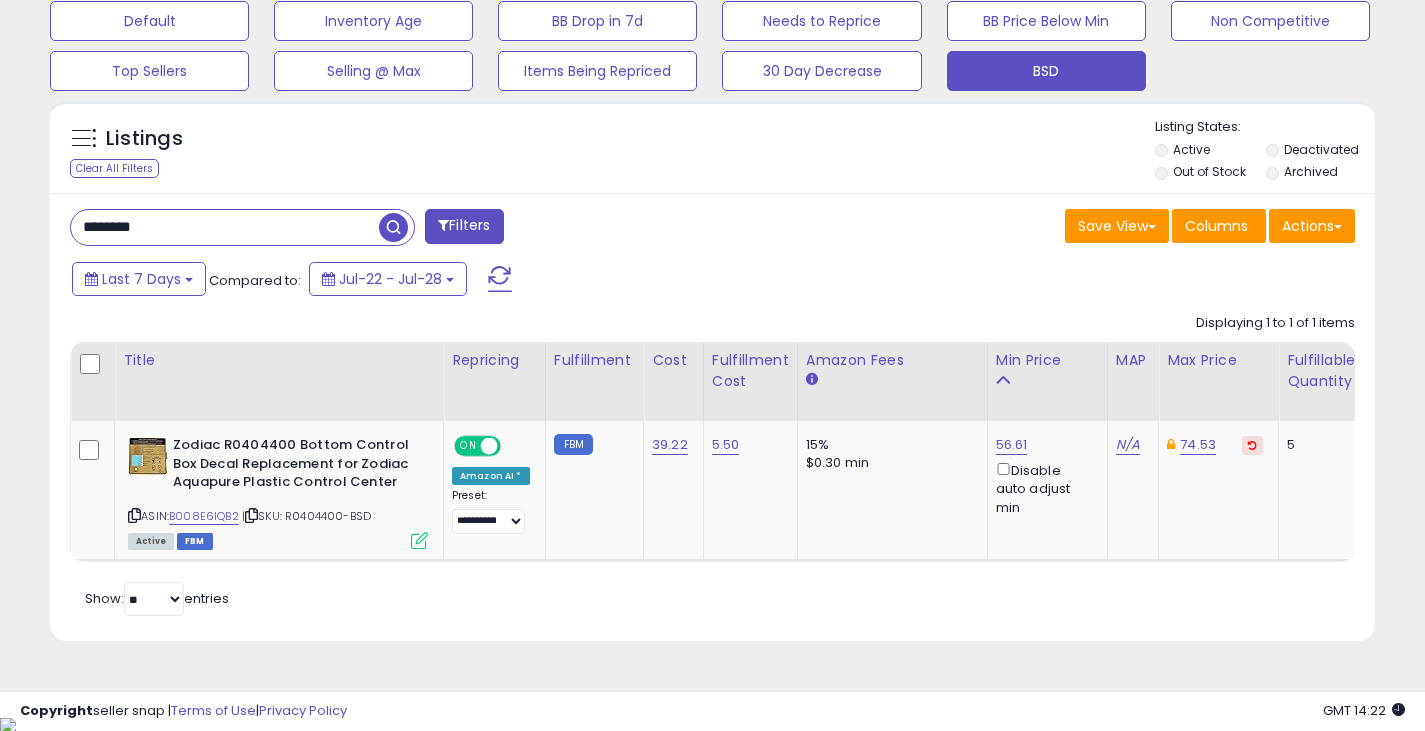drag, startPoint x: 194, startPoint y: 230, endPoint x: 36, endPoint y: 229, distance: 158.00316 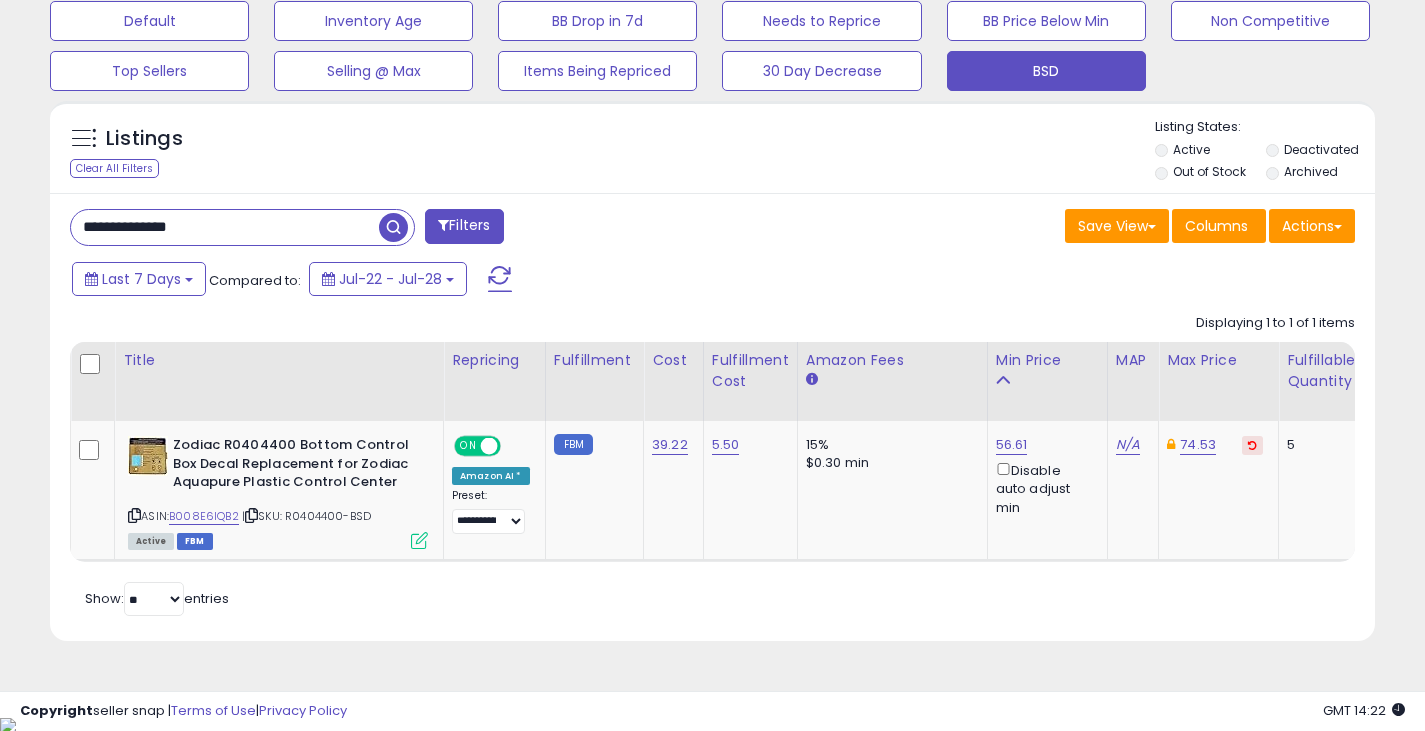 click at bounding box center [393, 227] 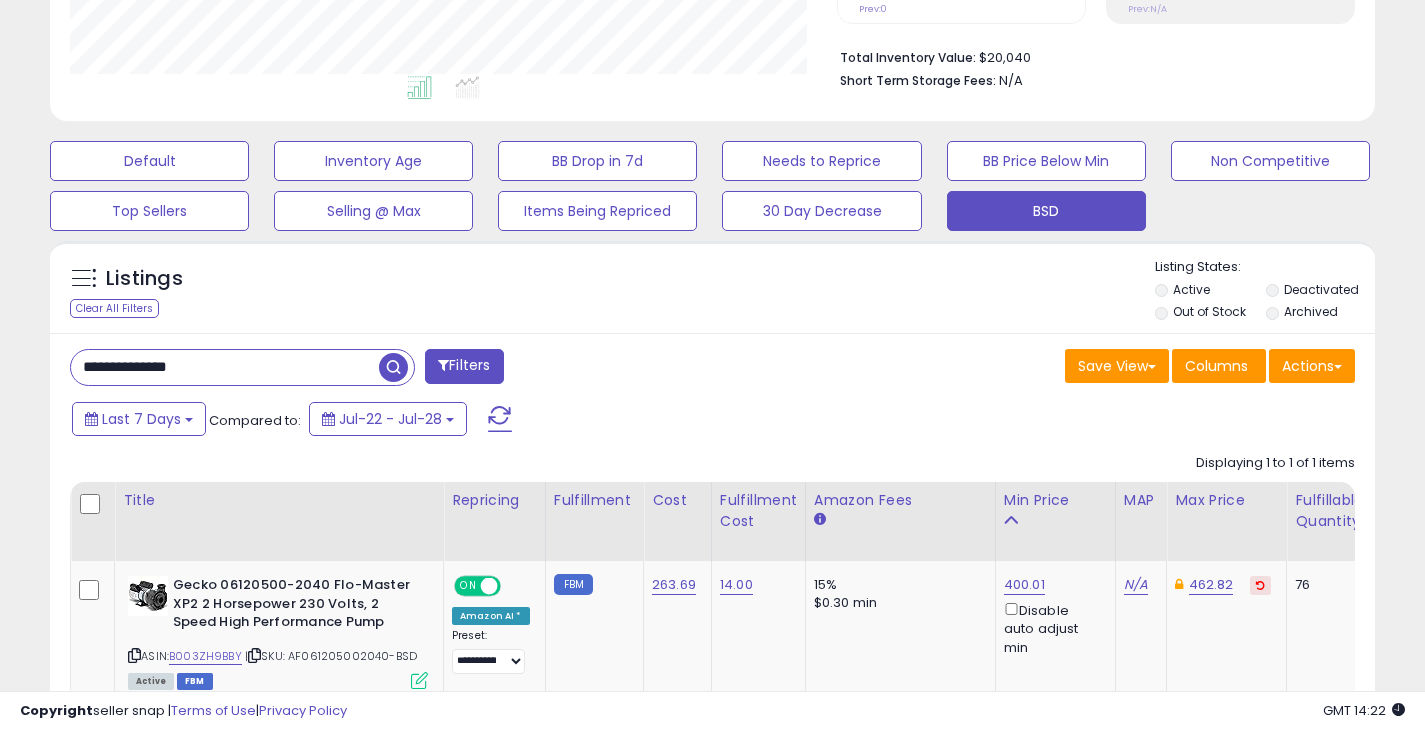 drag, startPoint x: 228, startPoint y: 367, endPoint x: 33, endPoint y: 370, distance: 195.02307 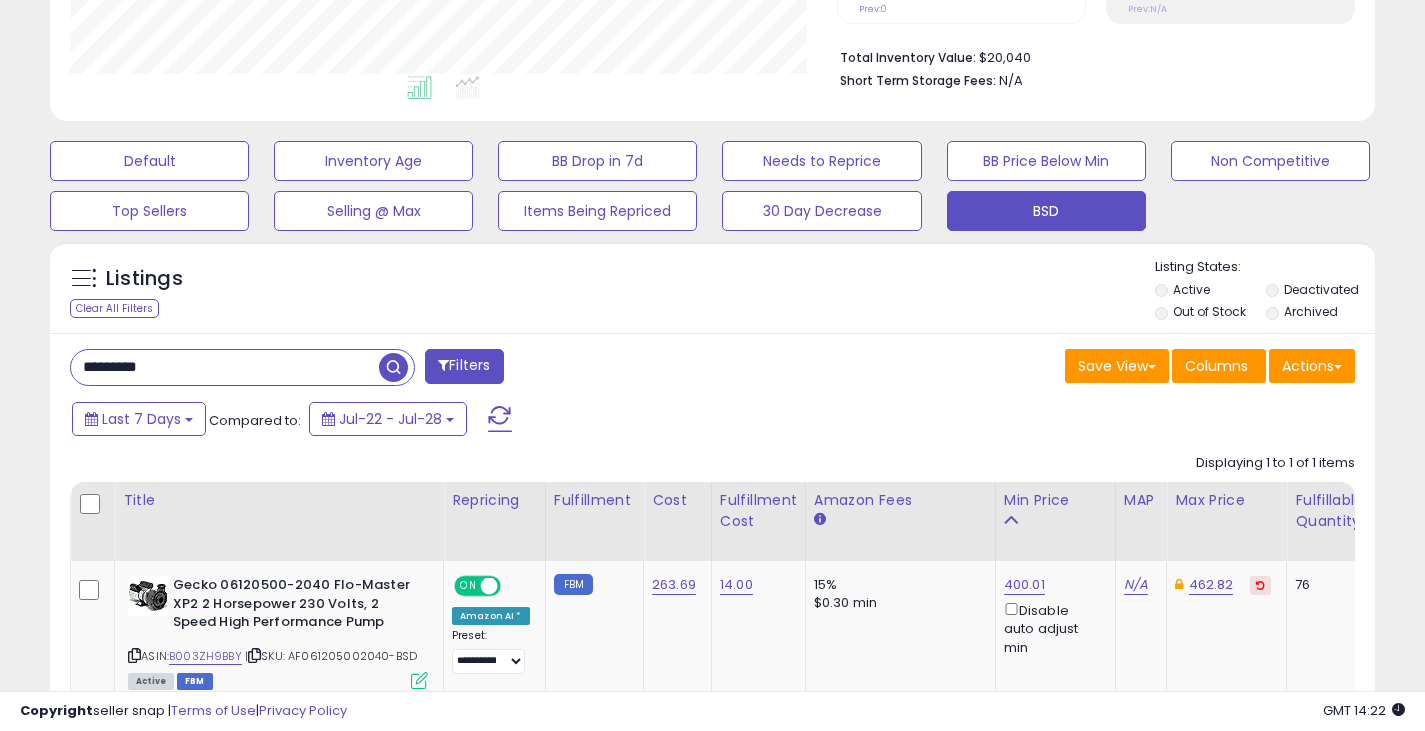 type on "*********" 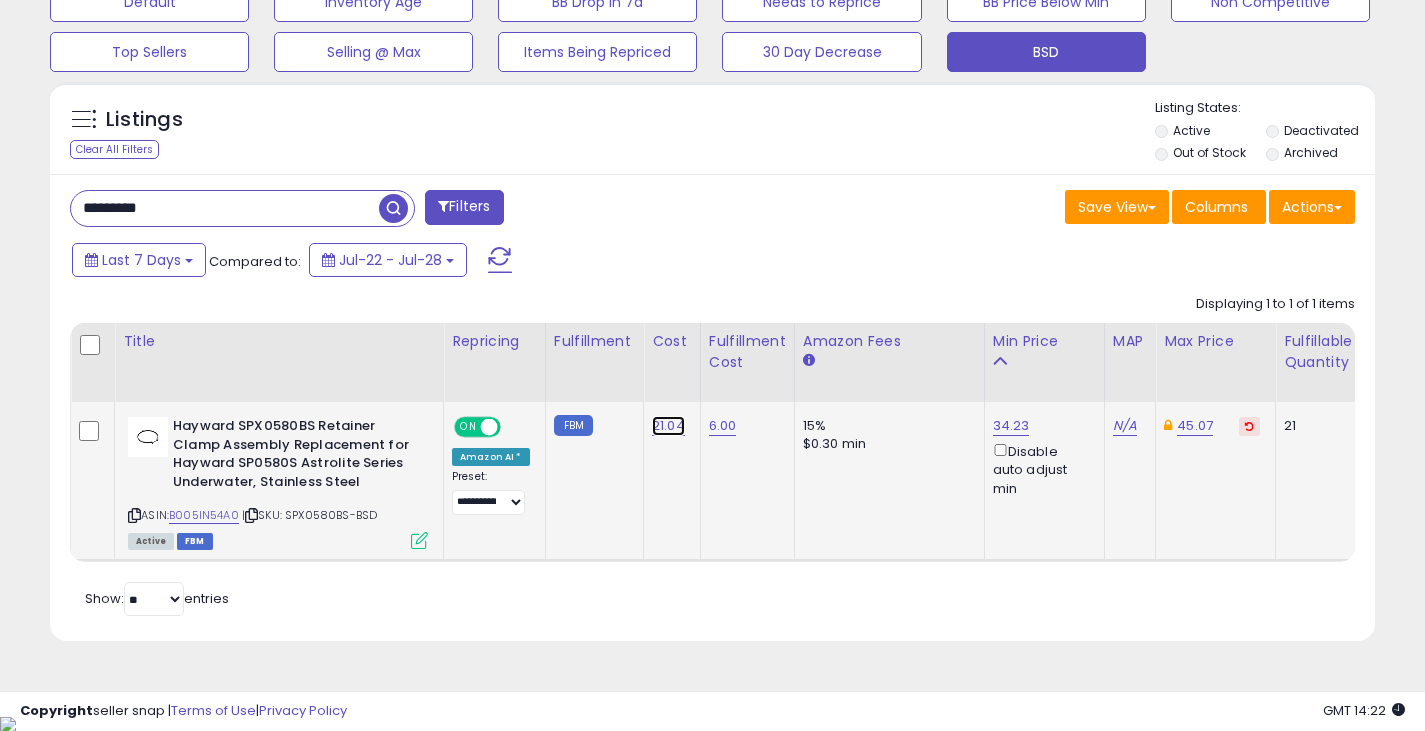 click on "21.04" at bounding box center [668, 426] 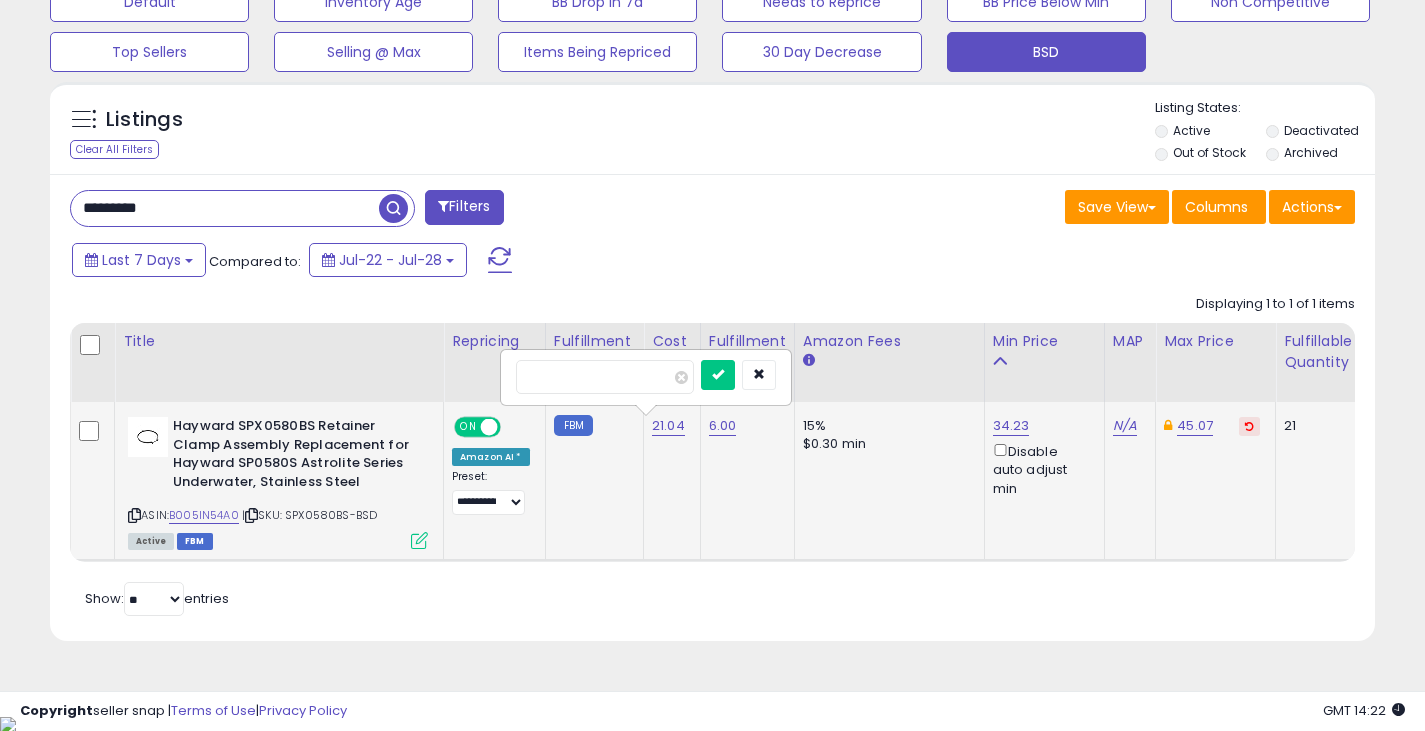 type on "*****" 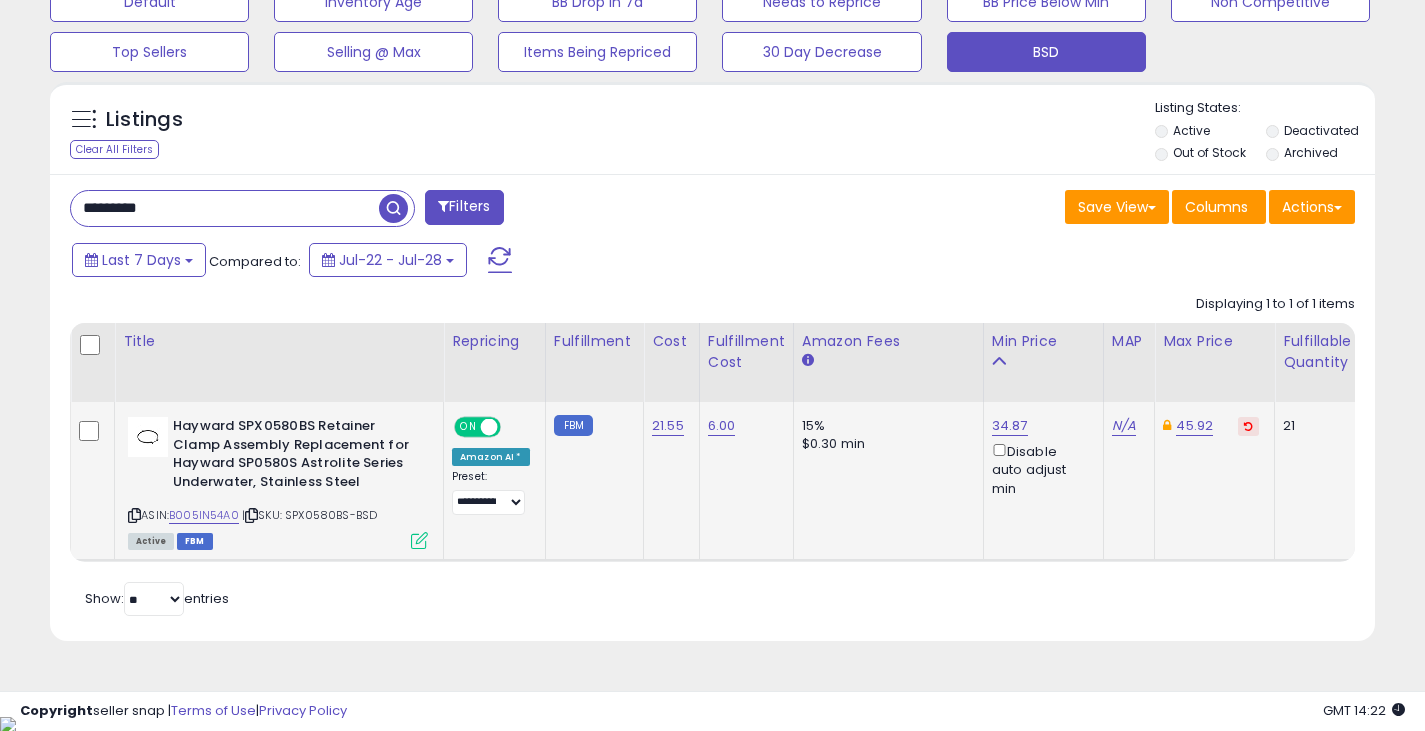 drag, startPoint x: 209, startPoint y: 215, endPoint x: 44, endPoint y: 217, distance: 165.01212 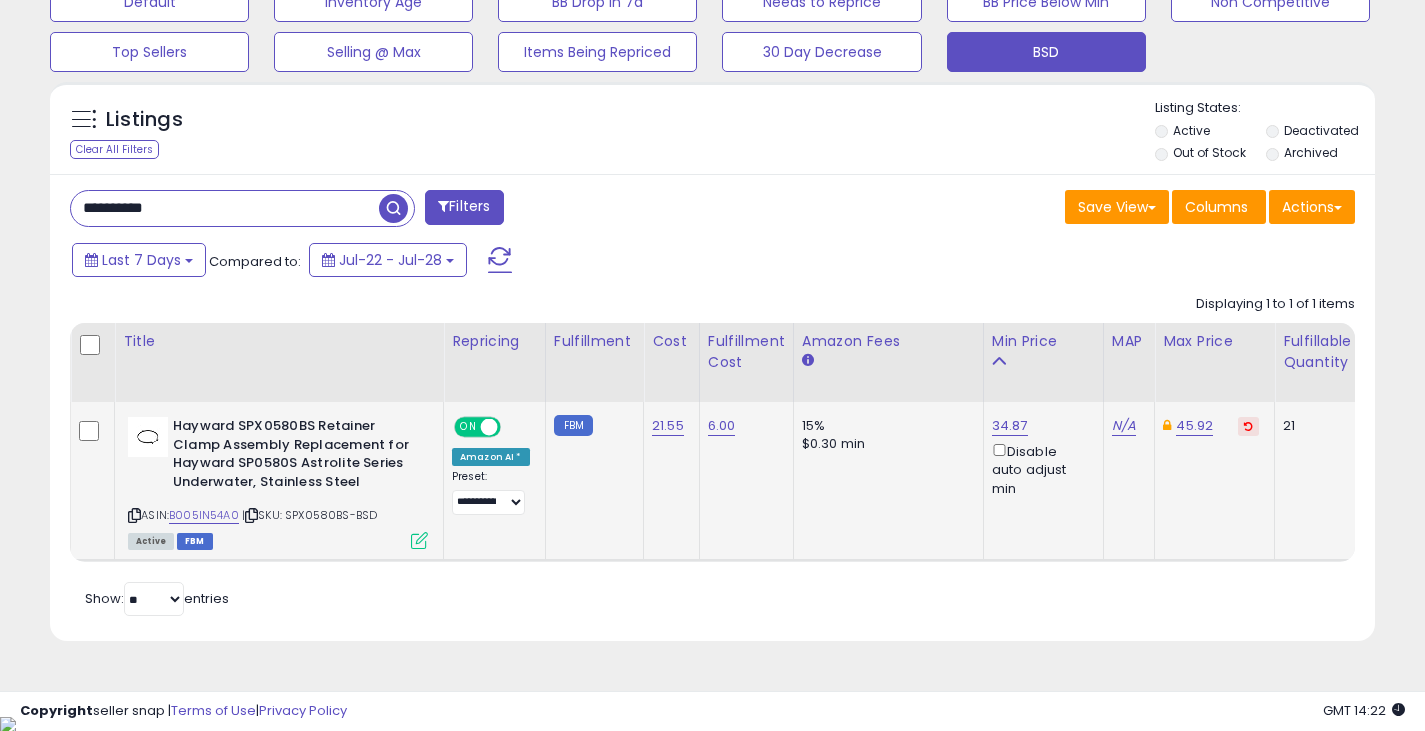 type on "**********" 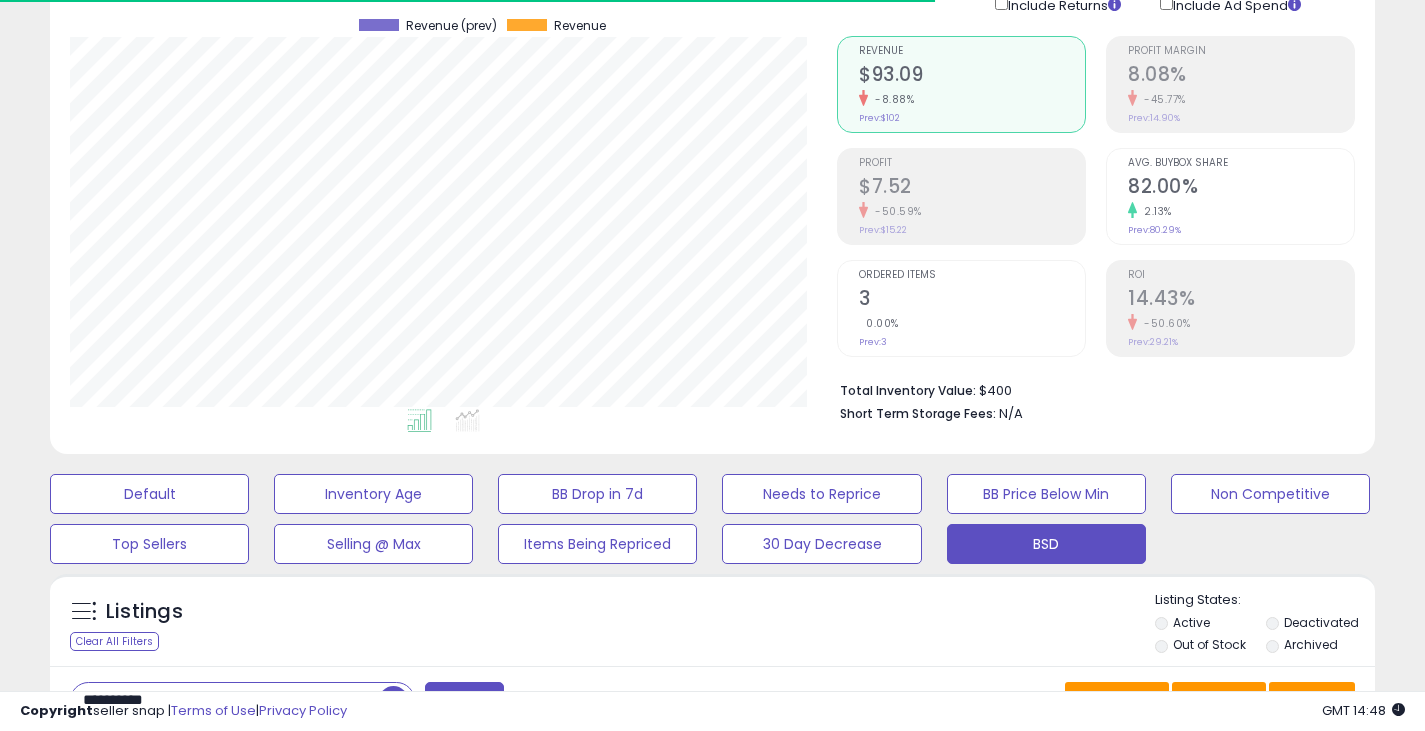 scroll, scrollTop: 629, scrollLeft: 0, axis: vertical 